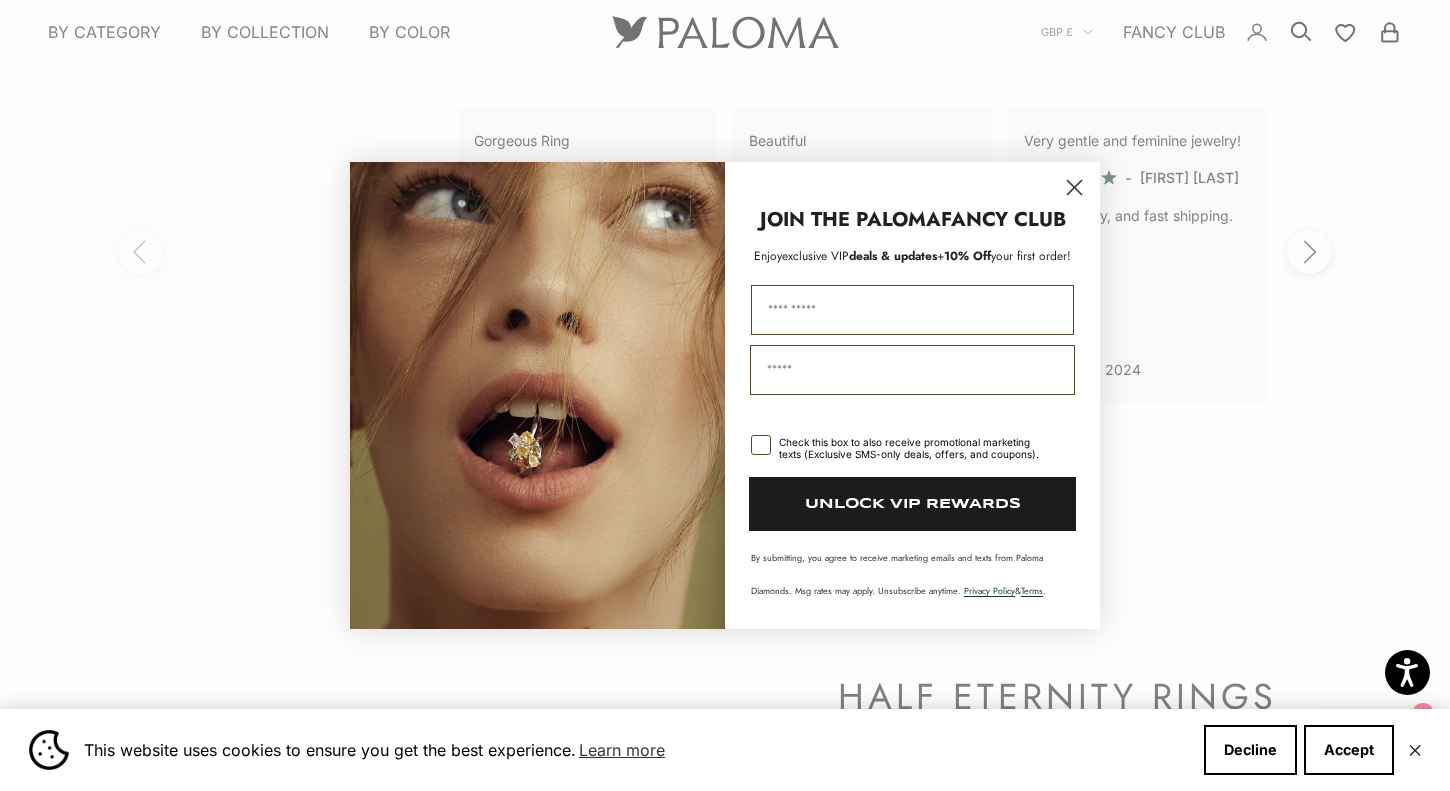 scroll, scrollTop: 4126, scrollLeft: 0, axis: vertical 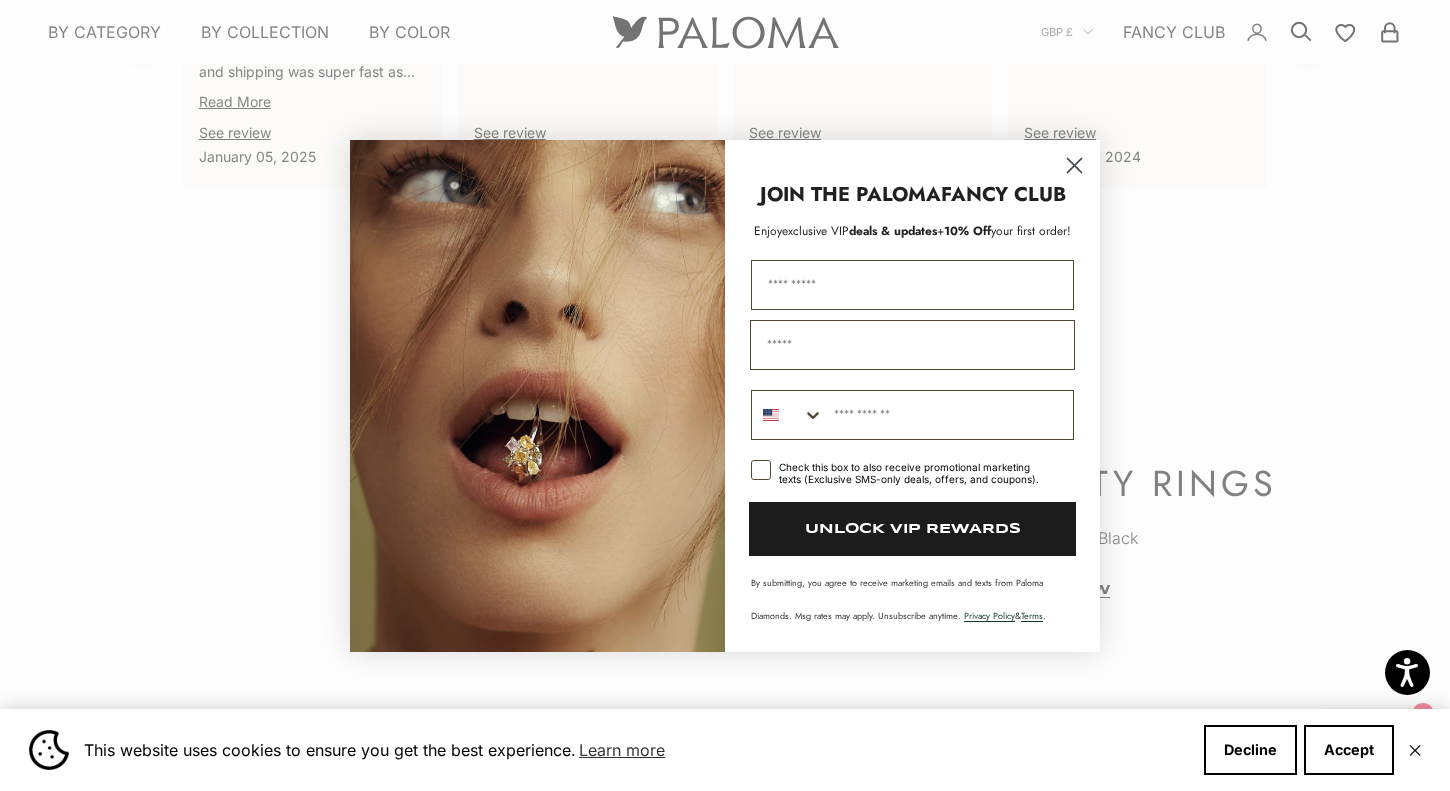 click 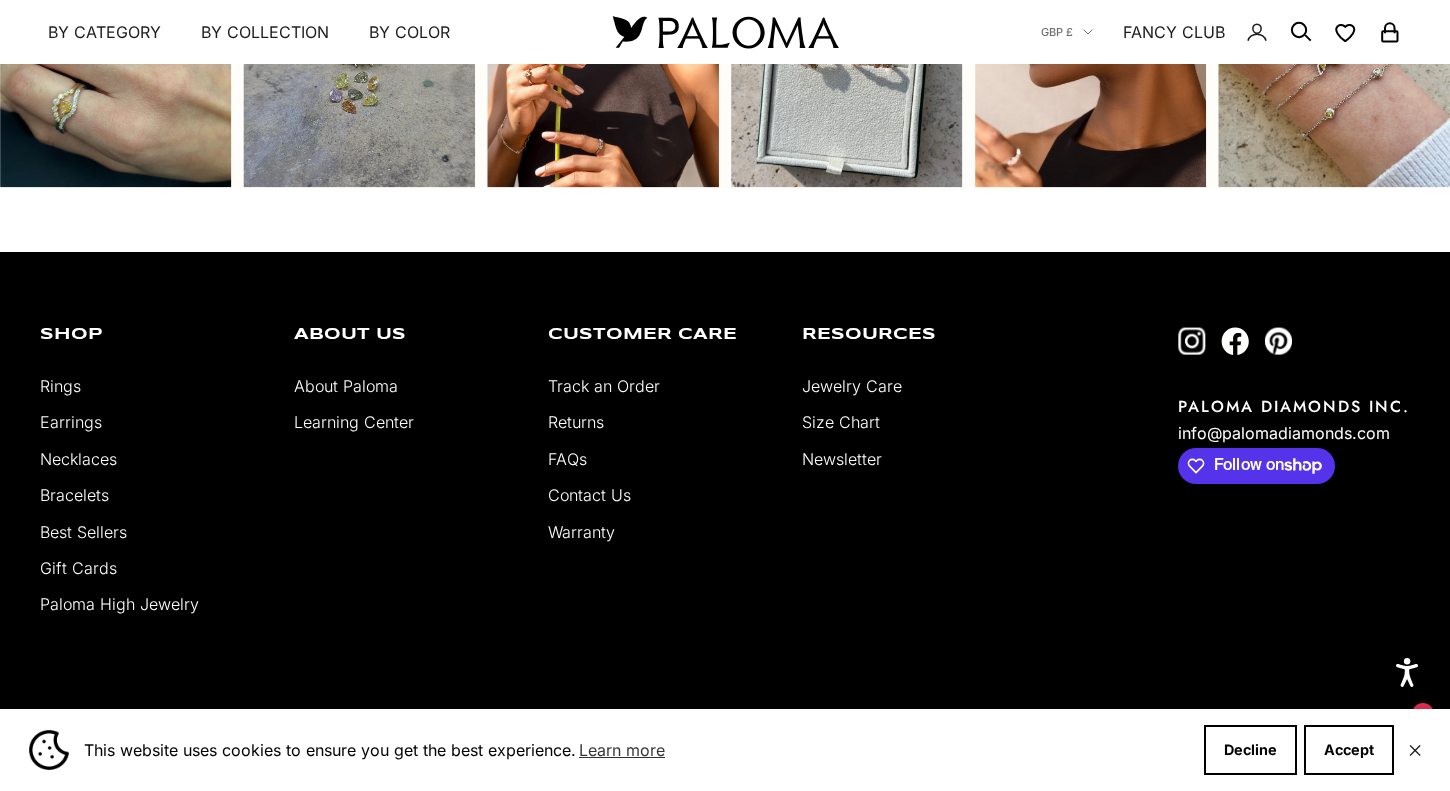 scroll, scrollTop: 5186, scrollLeft: 0, axis: vertical 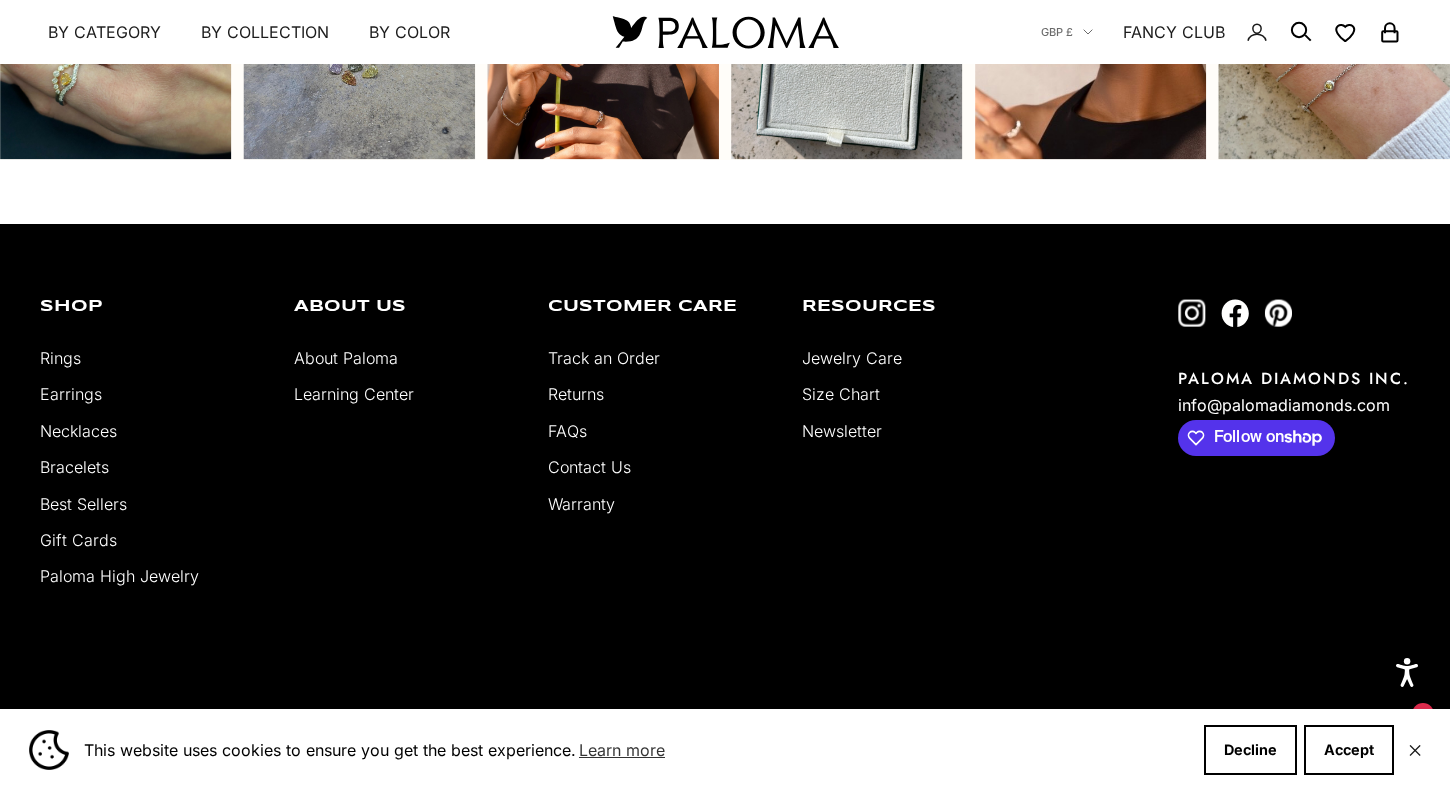 click on "About Paloma" at bounding box center (346, 358) 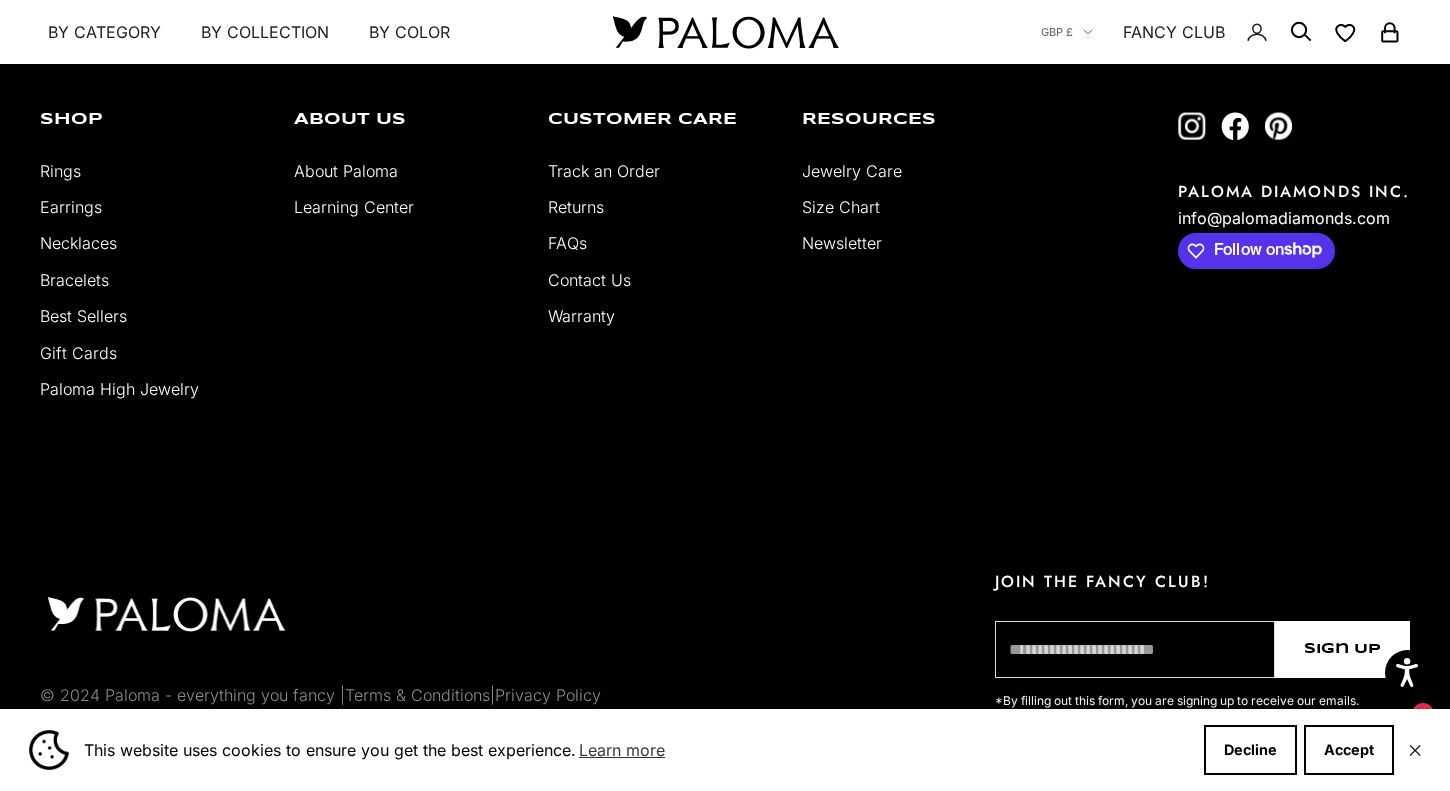 scroll, scrollTop: 3885, scrollLeft: 0, axis: vertical 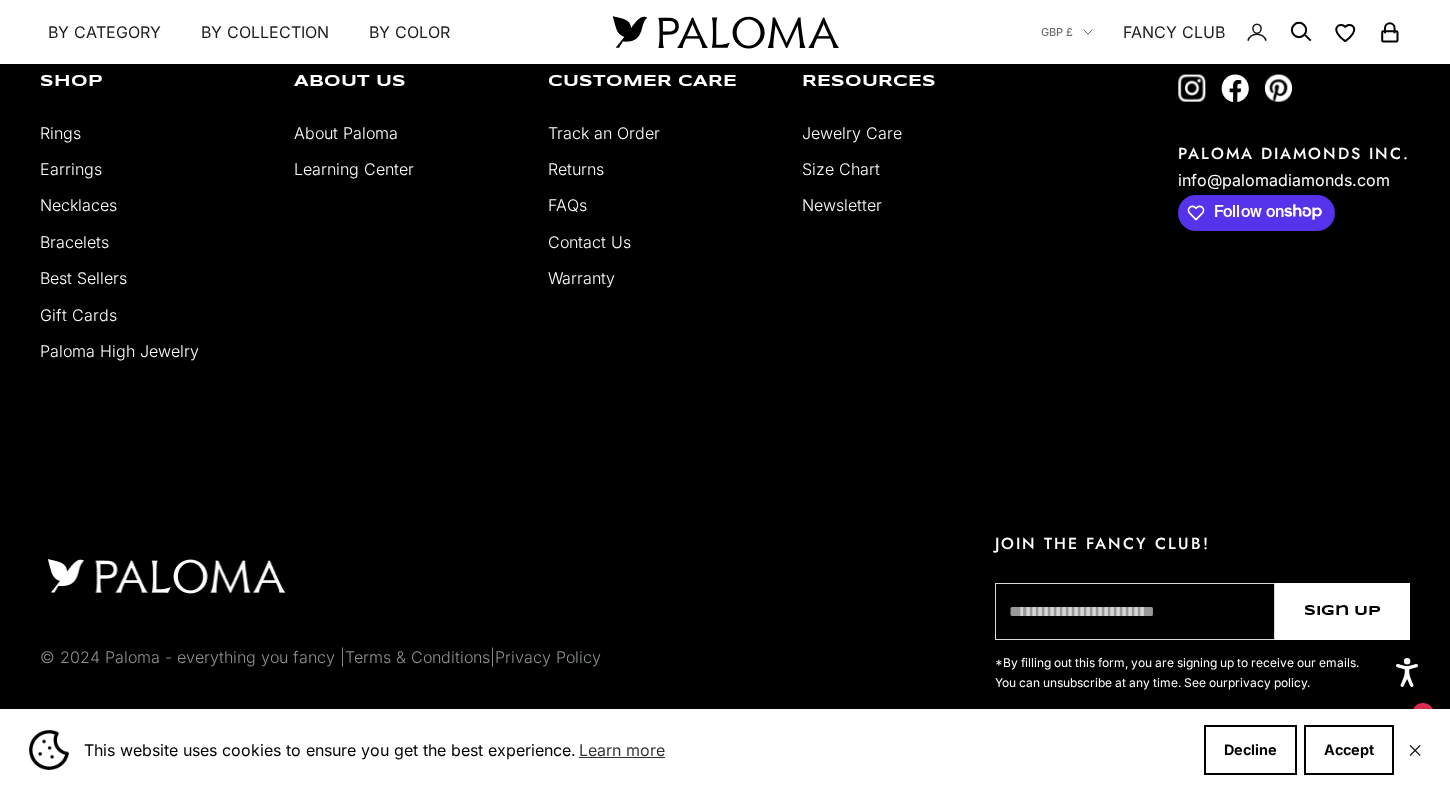 click on "Paloma High Jewelry" at bounding box center (119, 351) 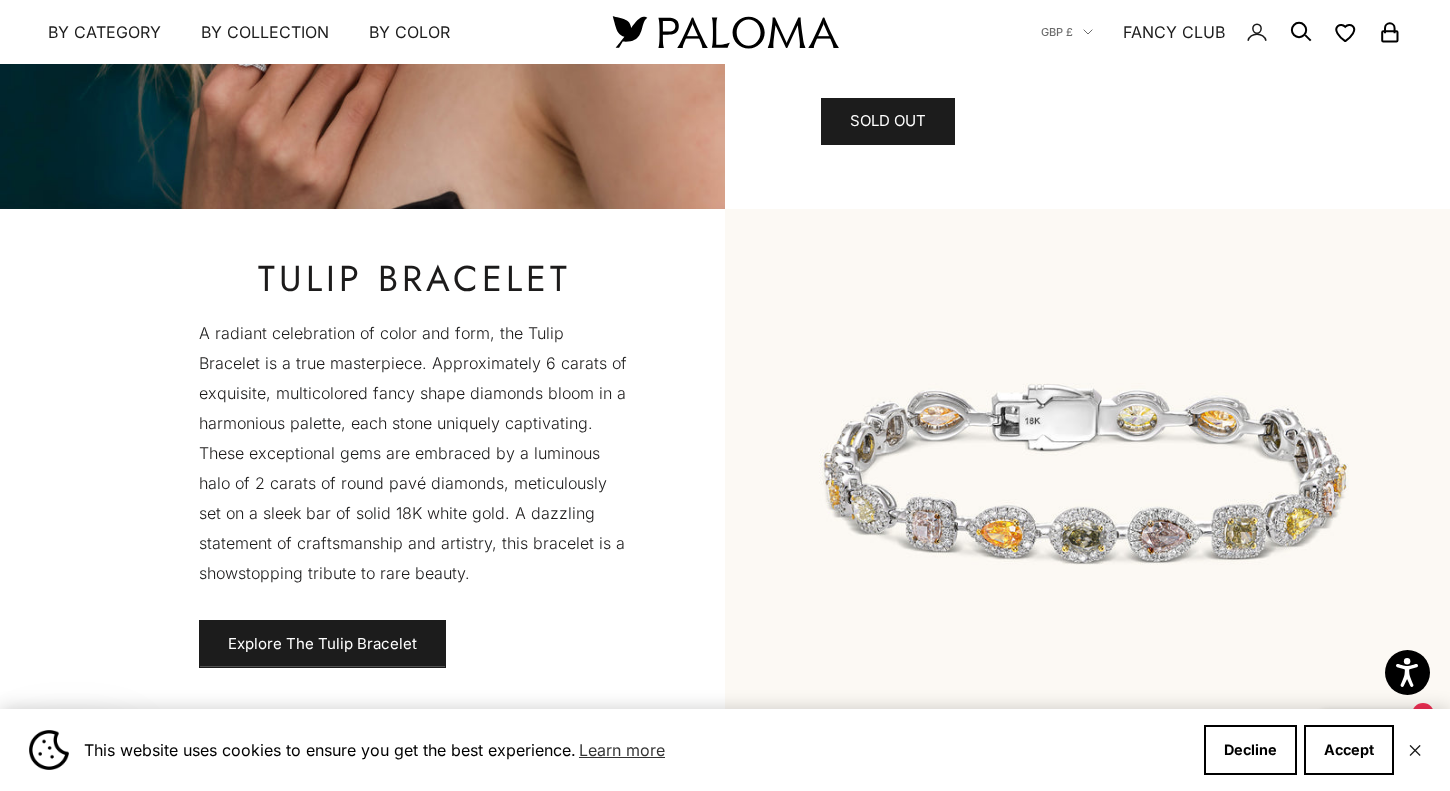 scroll, scrollTop: 2877, scrollLeft: 0, axis: vertical 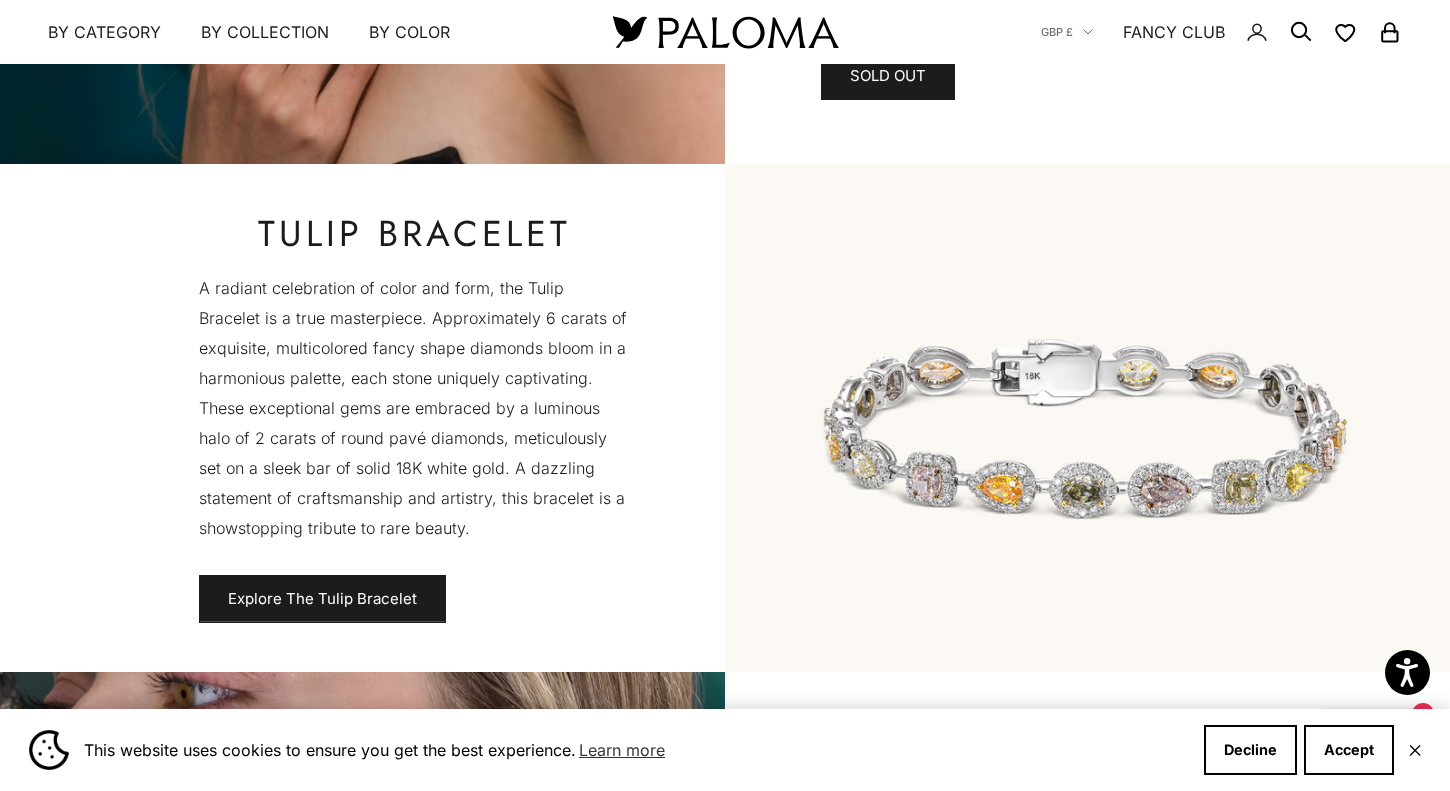 click on "✕" at bounding box center (1415, 750) 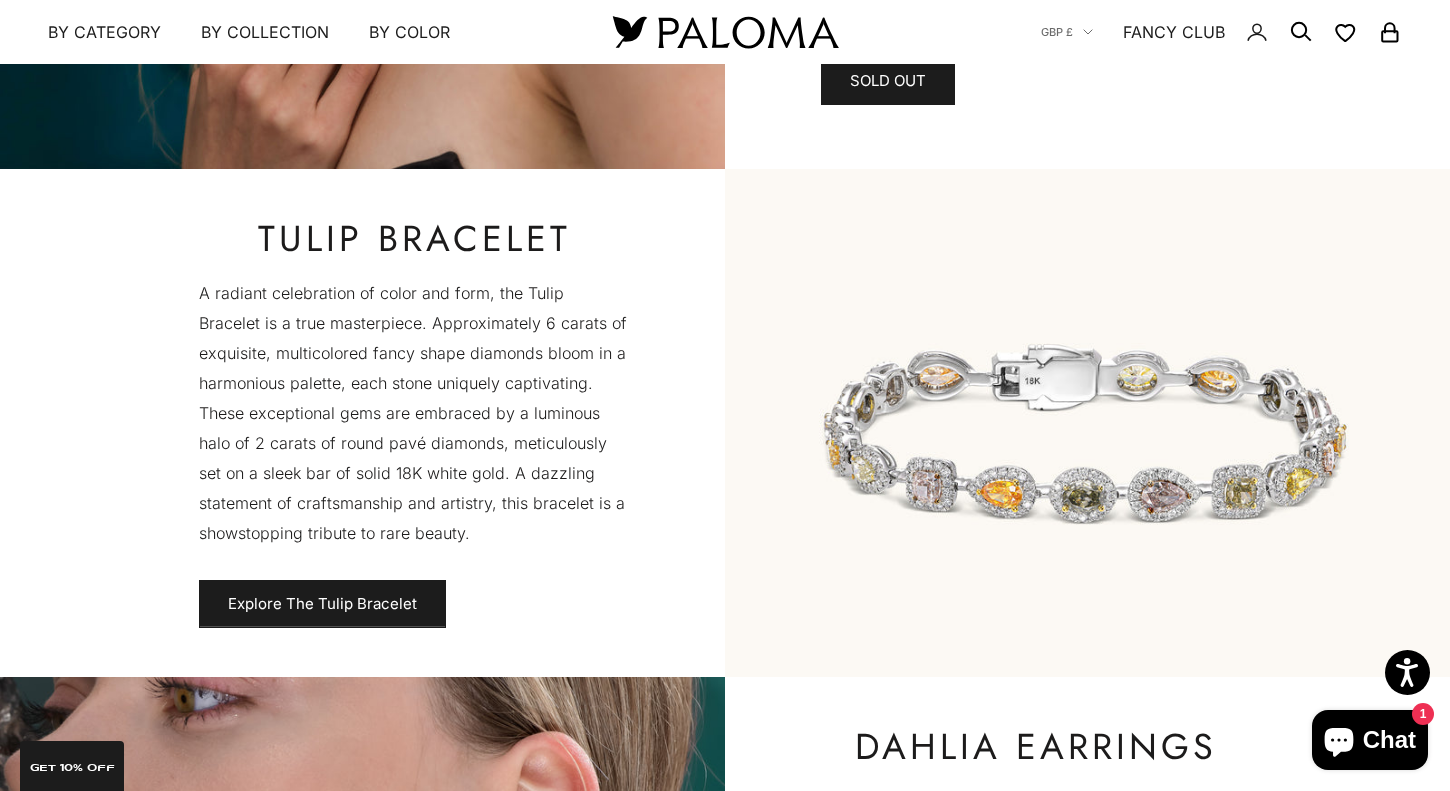 scroll, scrollTop: 2895, scrollLeft: 0, axis: vertical 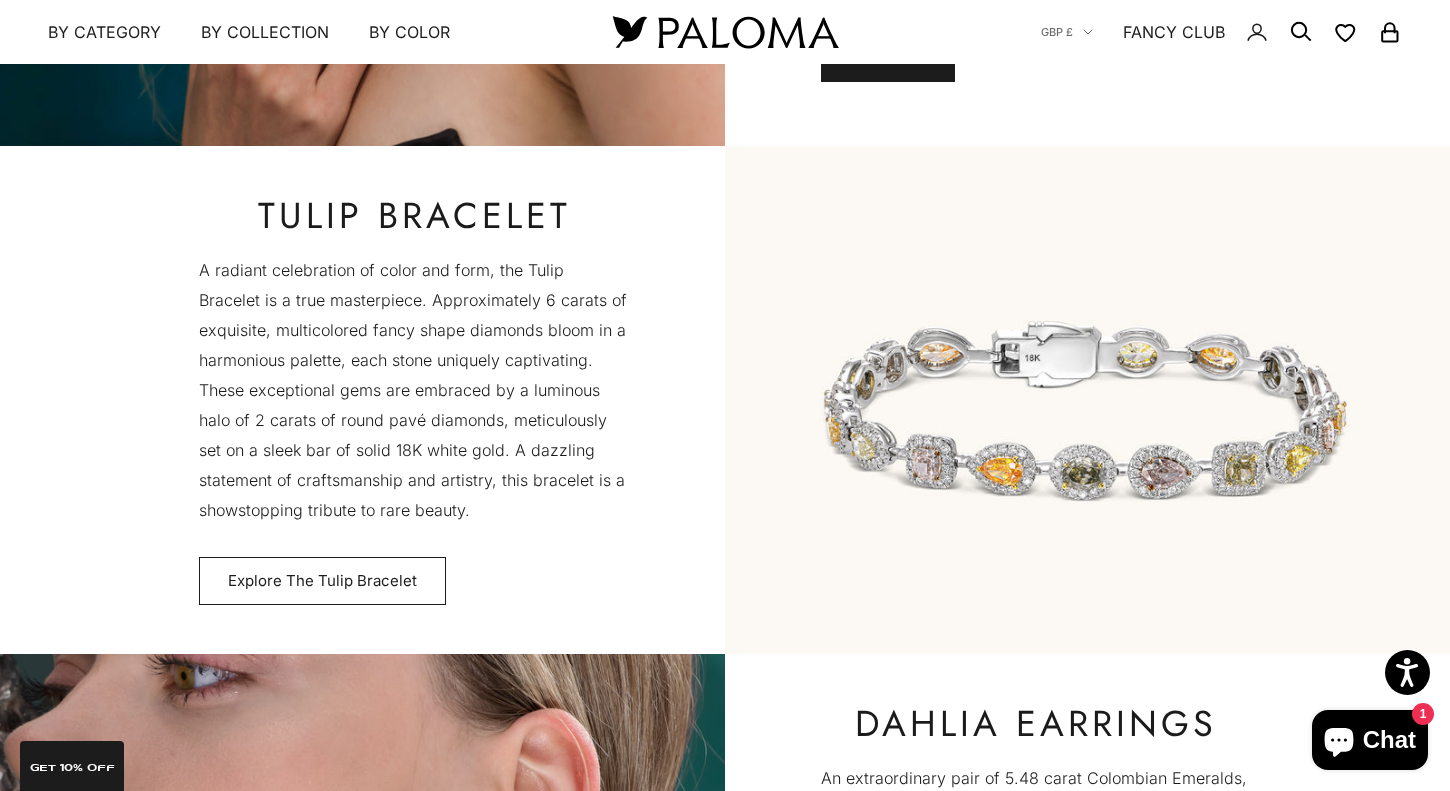 click on "Explore The Tulip Bracelet" at bounding box center (322, 581) 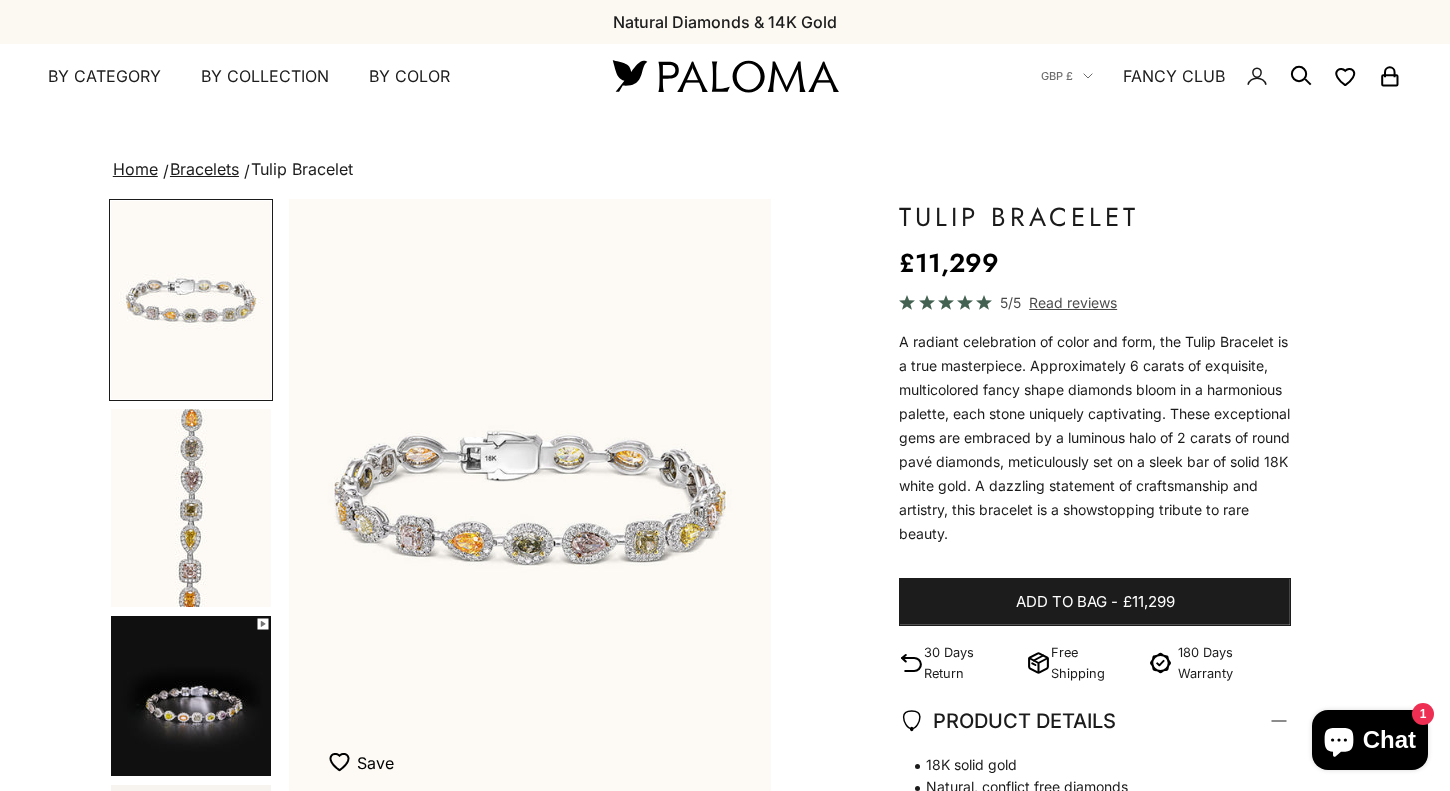 scroll, scrollTop: 0, scrollLeft: 0, axis: both 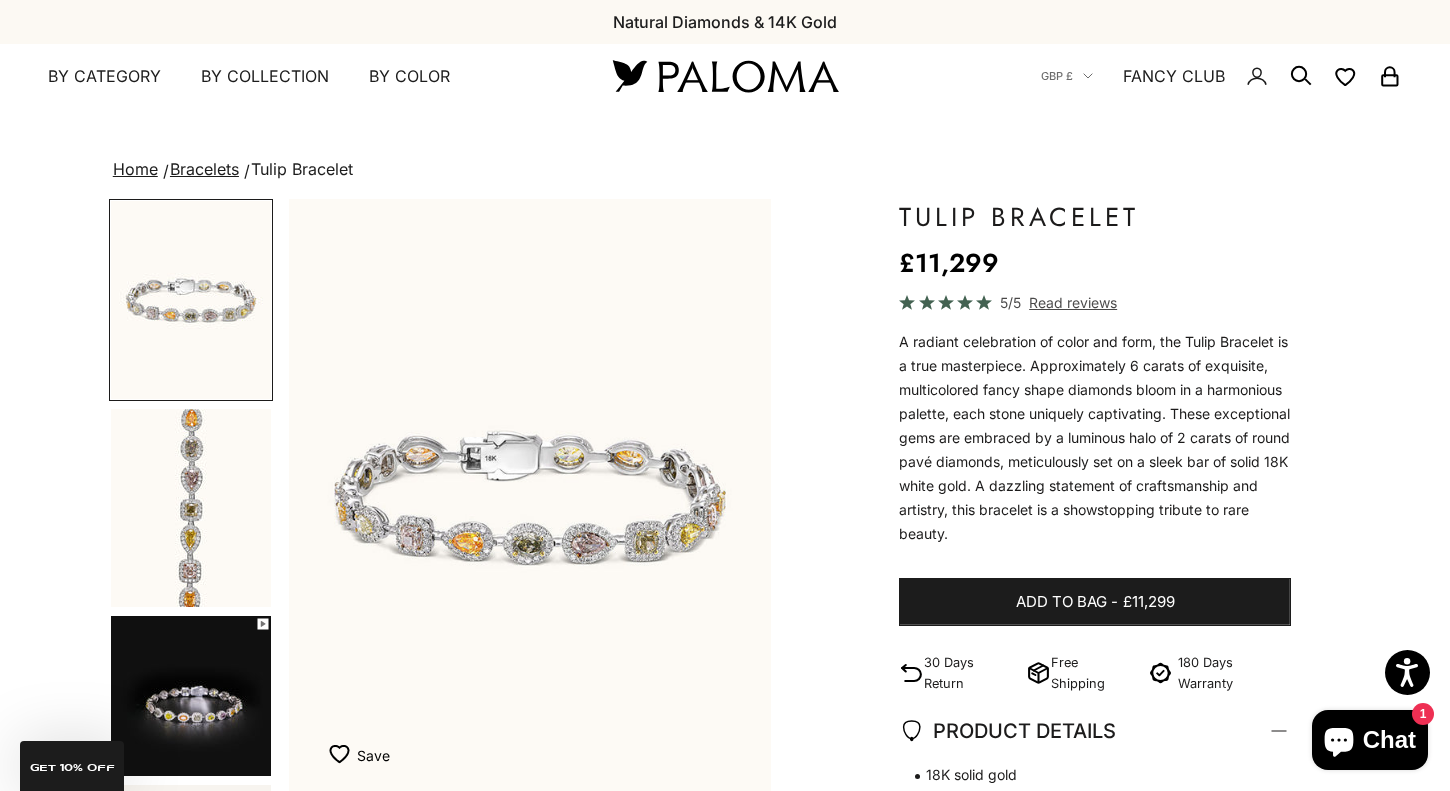 click at bounding box center (191, 508) 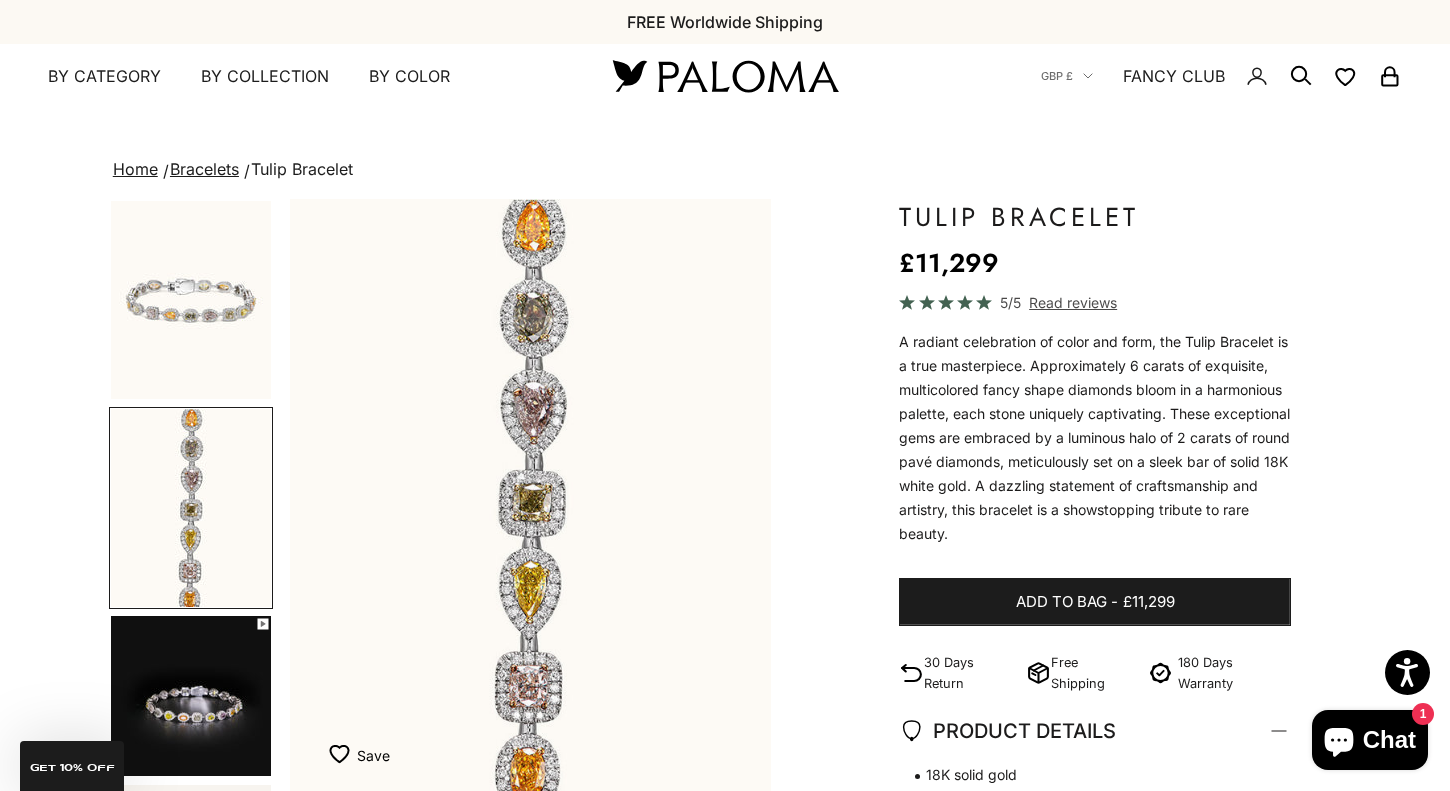 scroll, scrollTop: 0, scrollLeft: 506, axis: horizontal 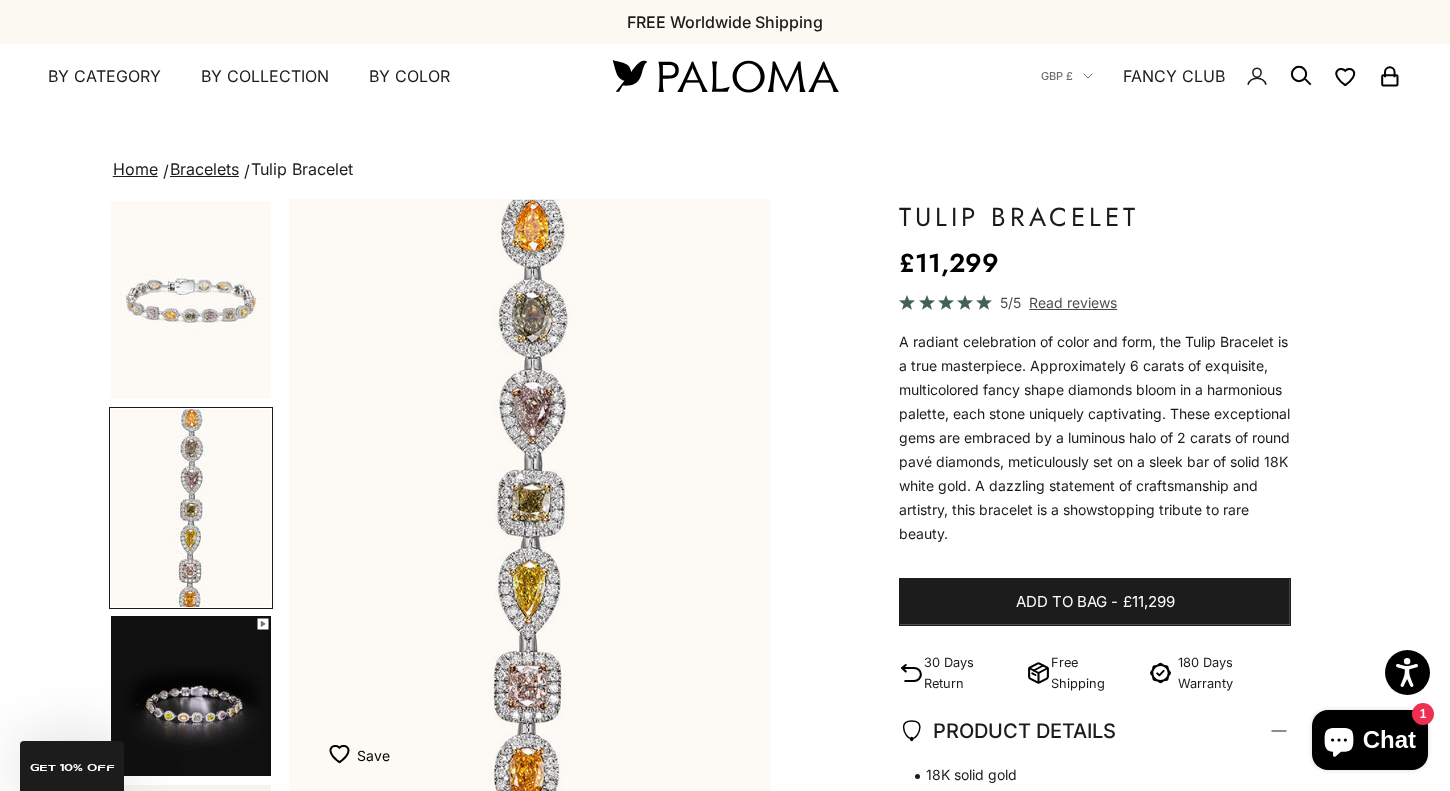 click at bounding box center (191, 508) 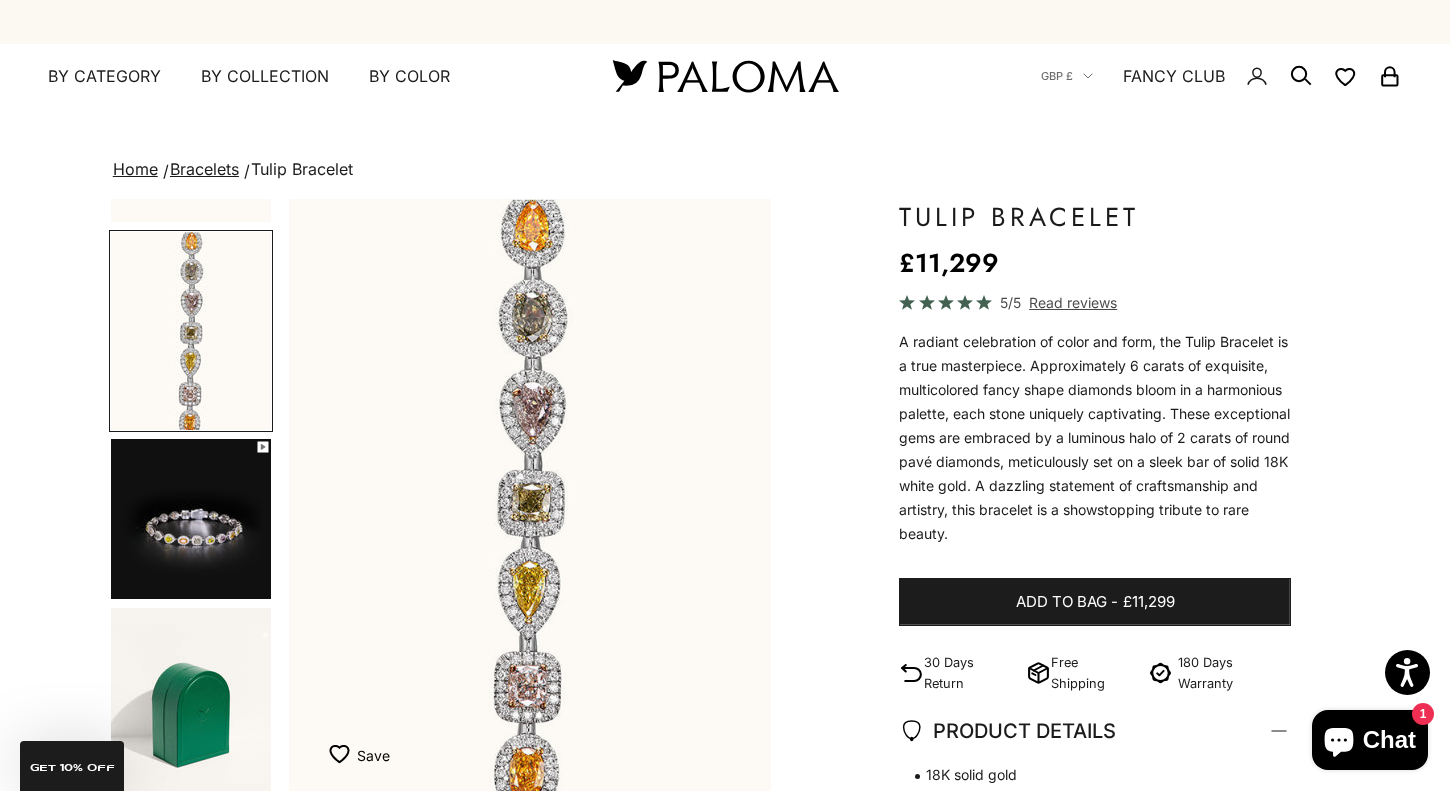 scroll, scrollTop: 326, scrollLeft: 0, axis: vertical 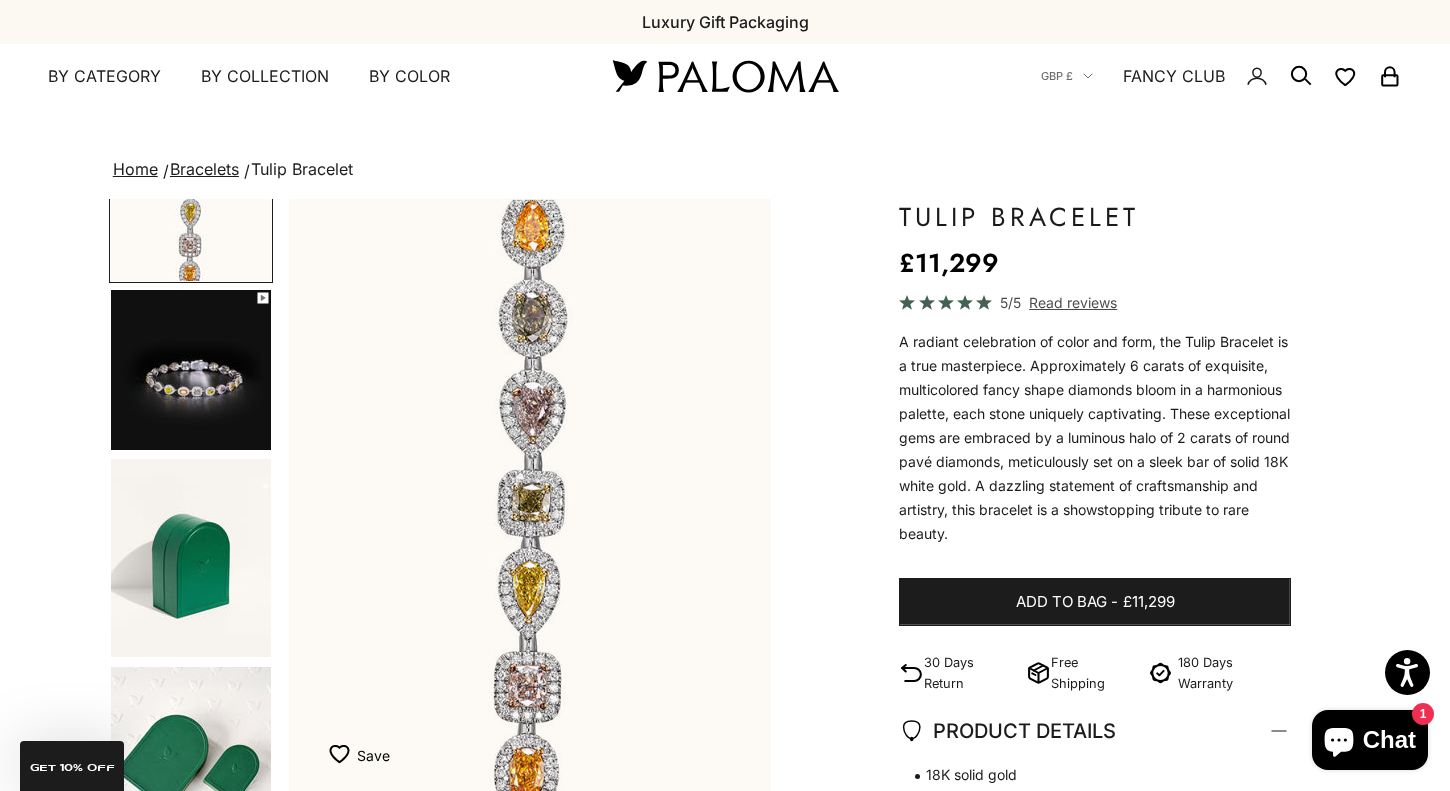 click at bounding box center (191, 370) 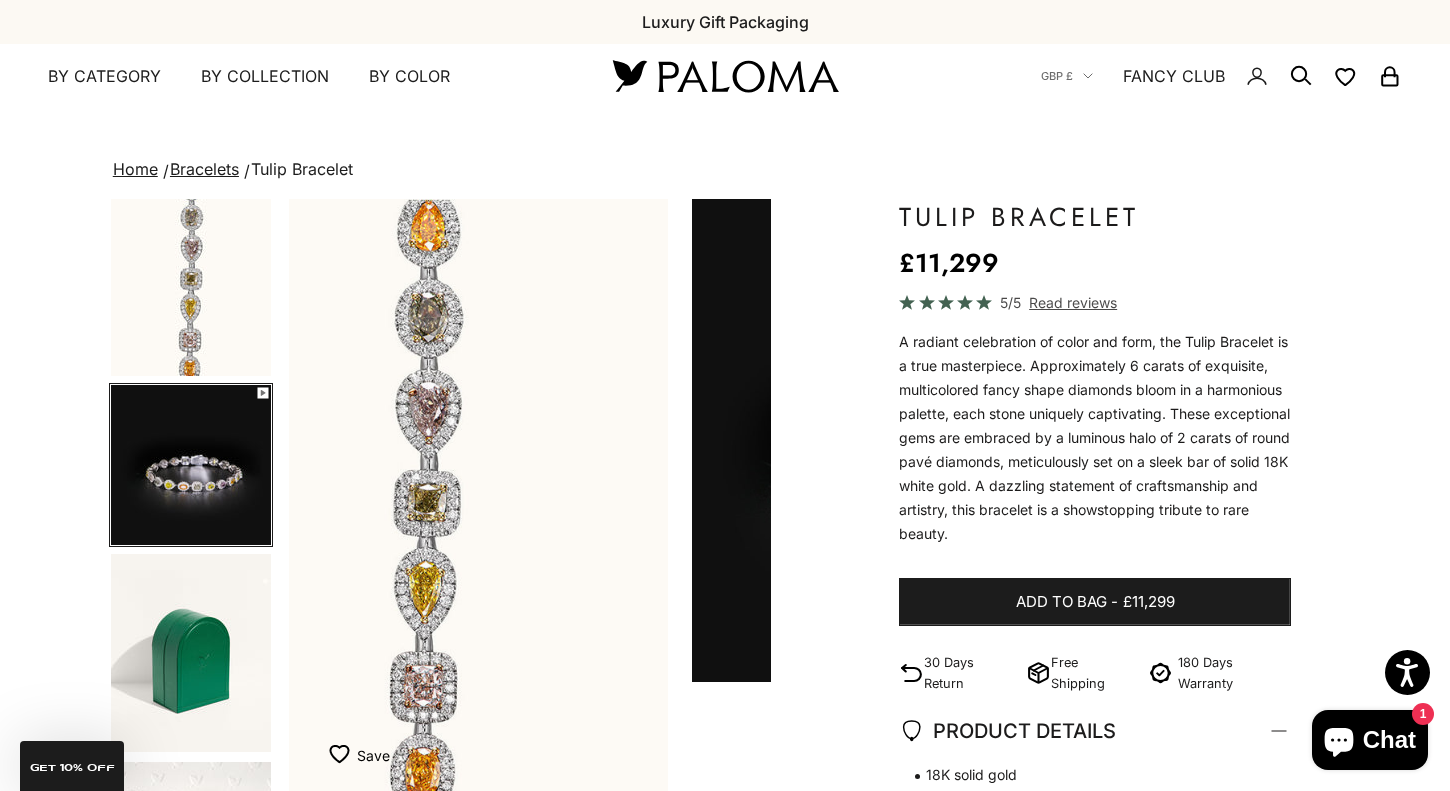 scroll, scrollTop: 0, scrollLeft: 867, axis: horizontal 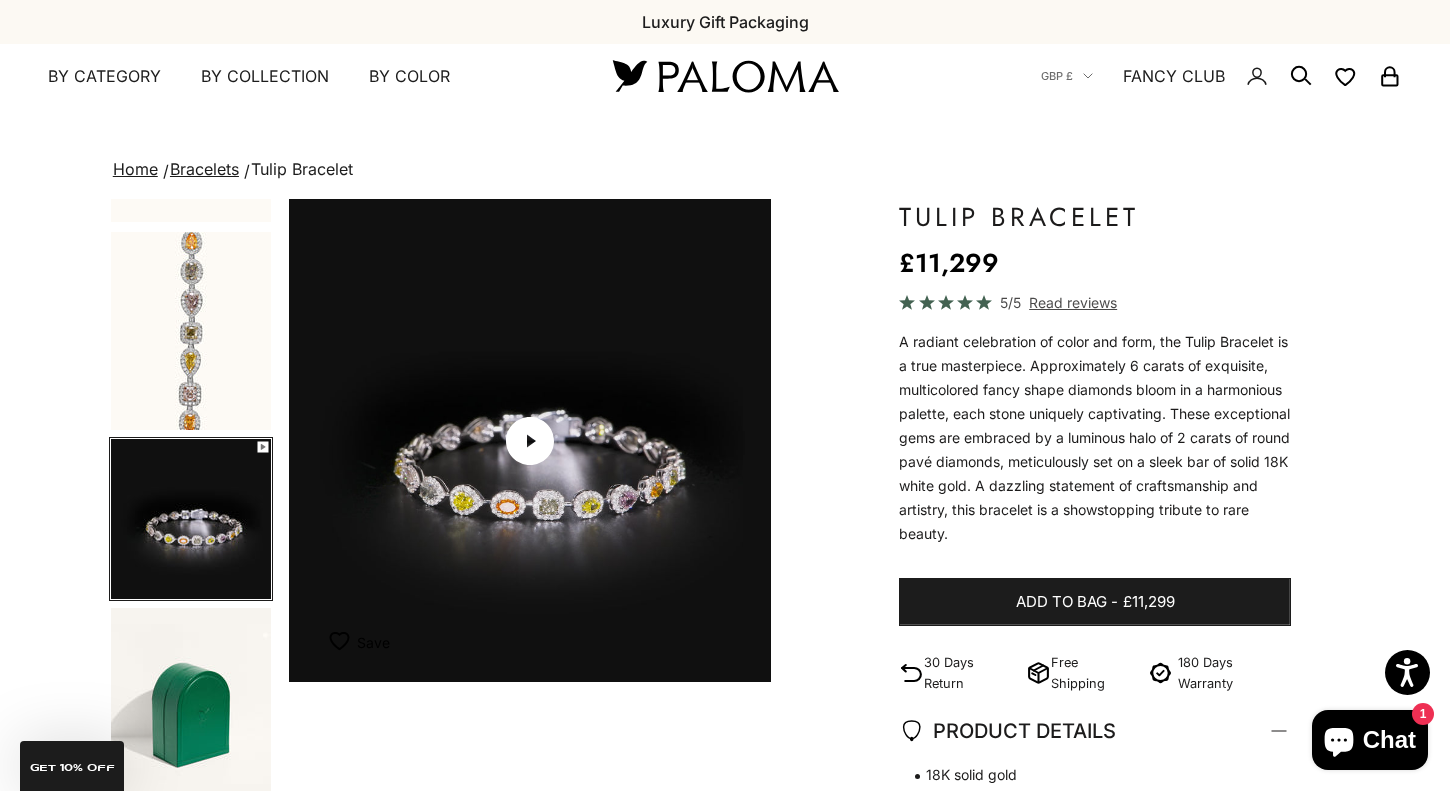 click at bounding box center [191, 331] 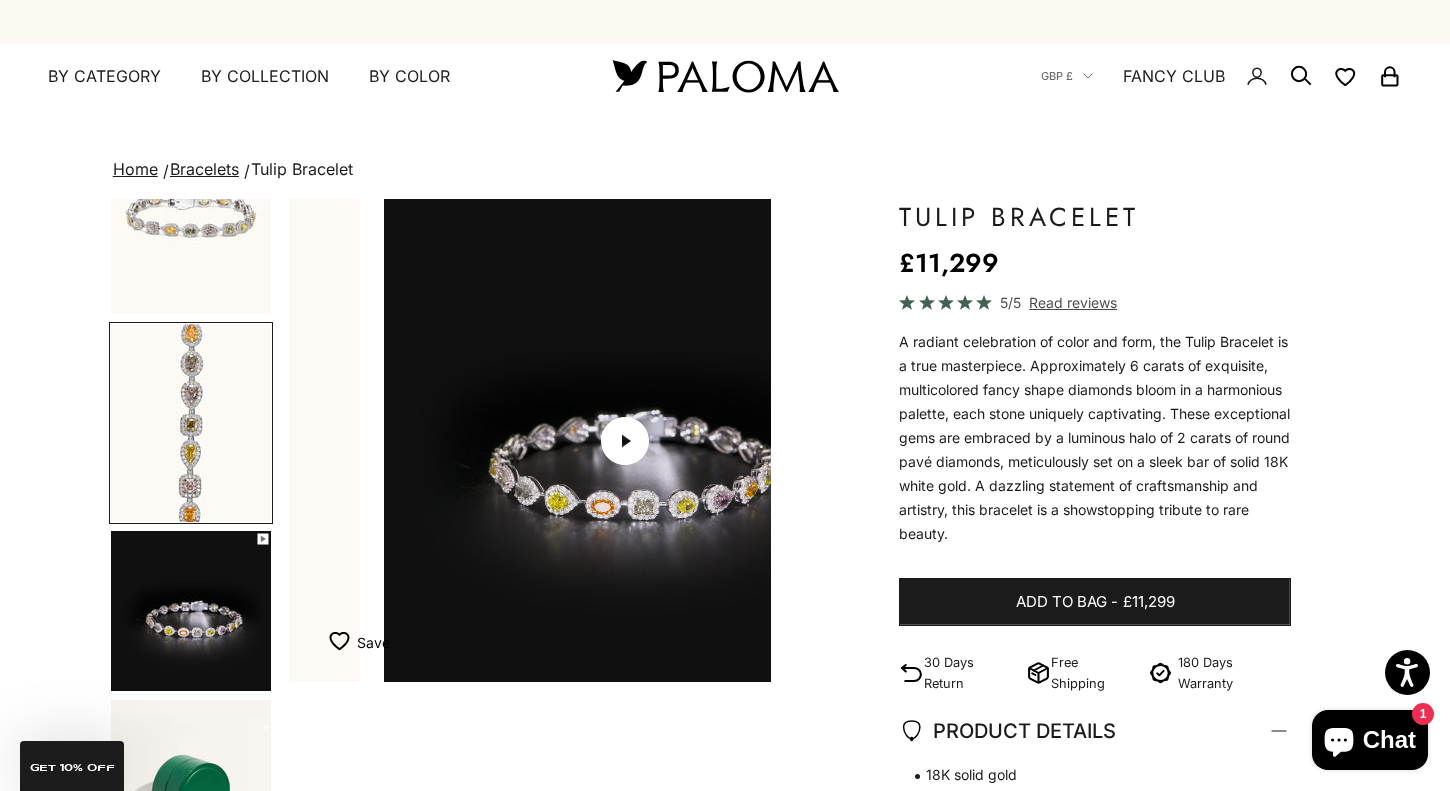 scroll, scrollTop: 0, scrollLeft: 674, axis: horizontal 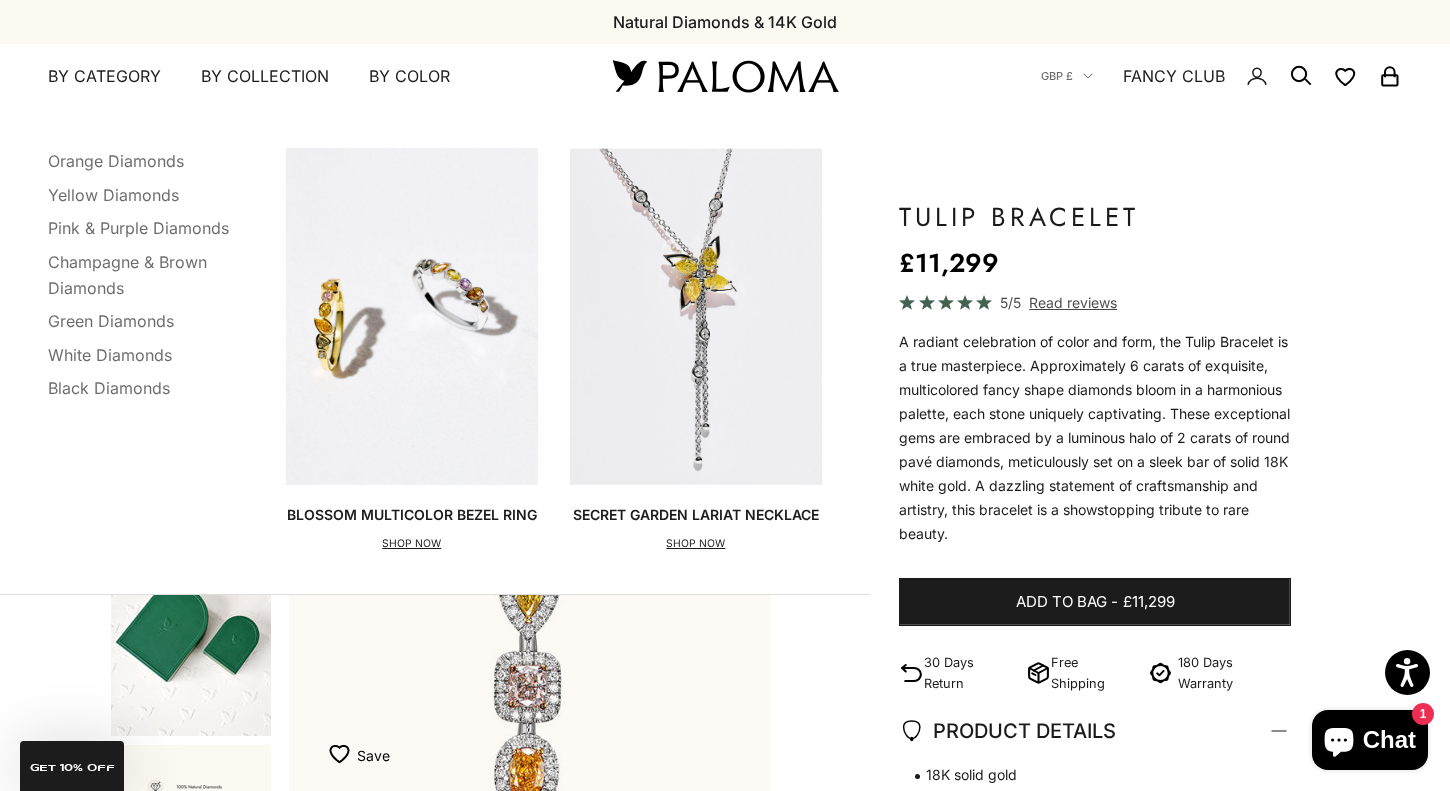 click at bounding box center (725, 76) 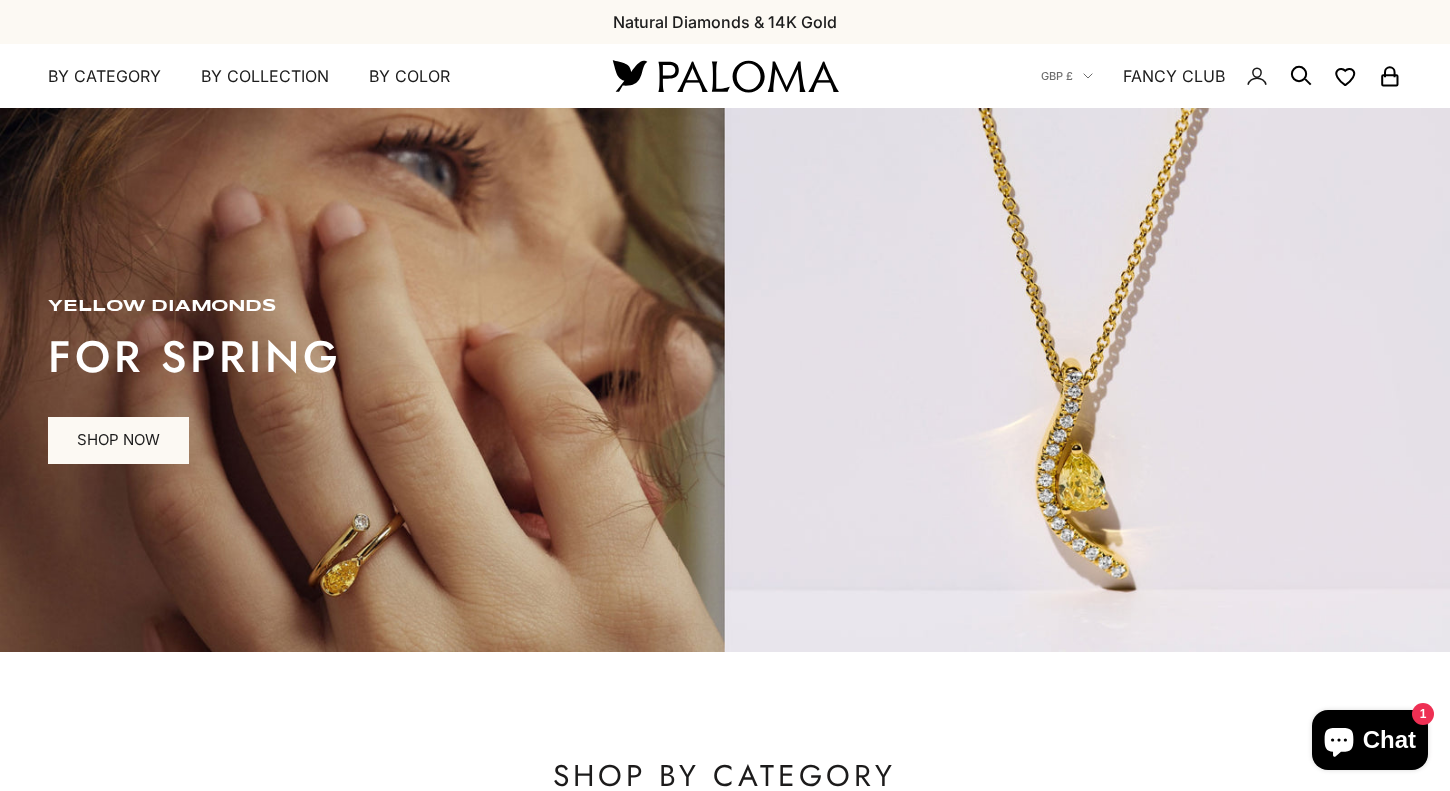 scroll, scrollTop: 0, scrollLeft: 0, axis: both 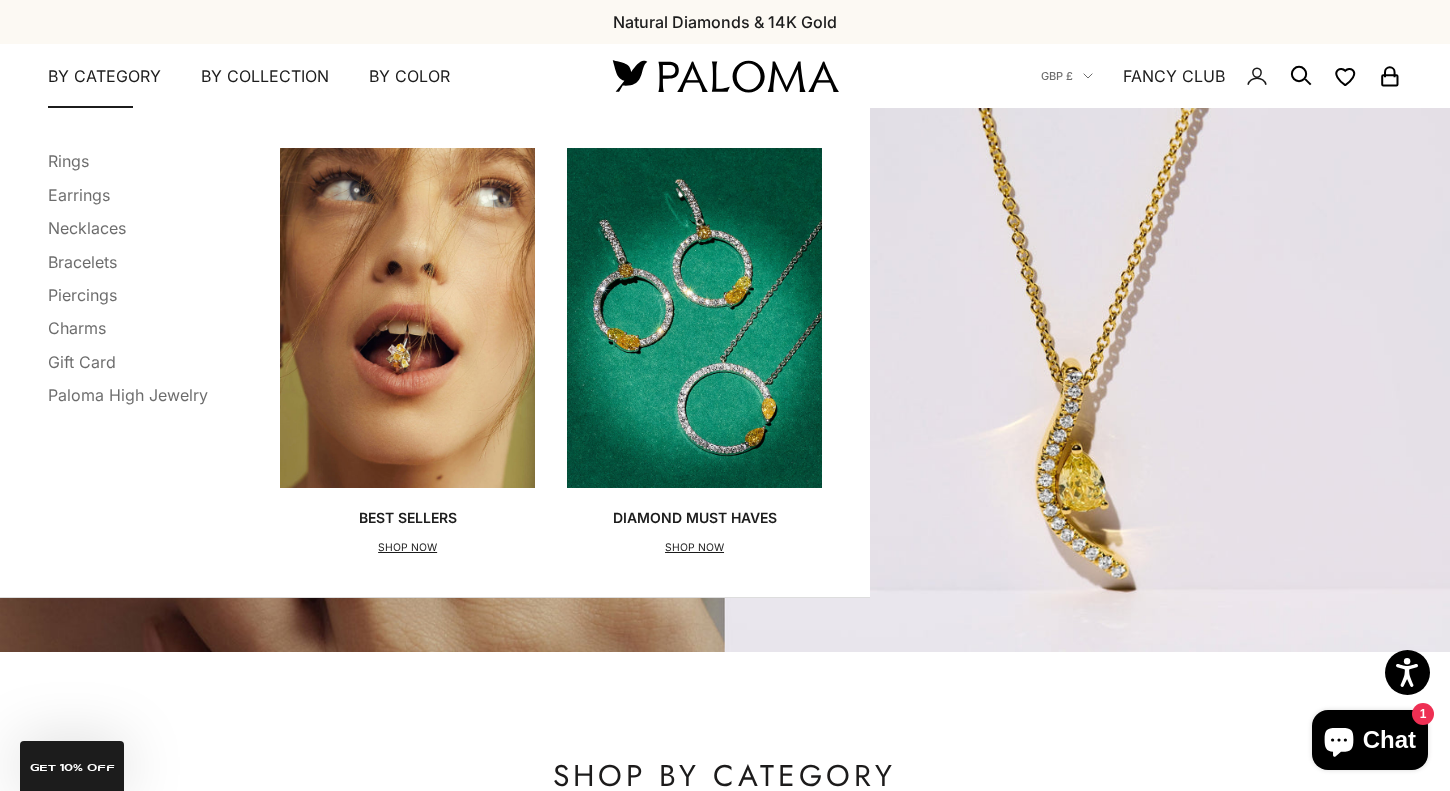 click at bounding box center (407, 318) 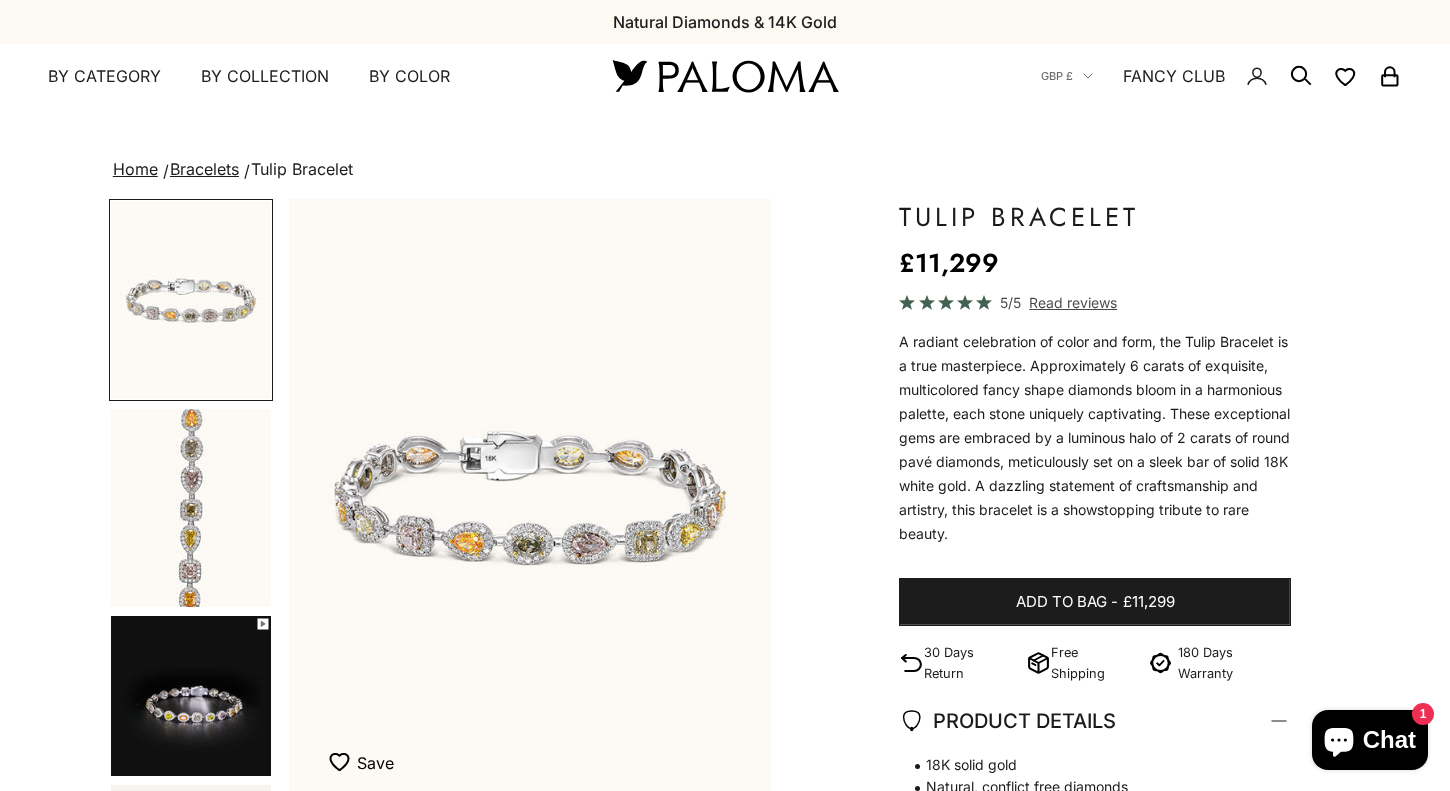 scroll, scrollTop: 0, scrollLeft: 0, axis: both 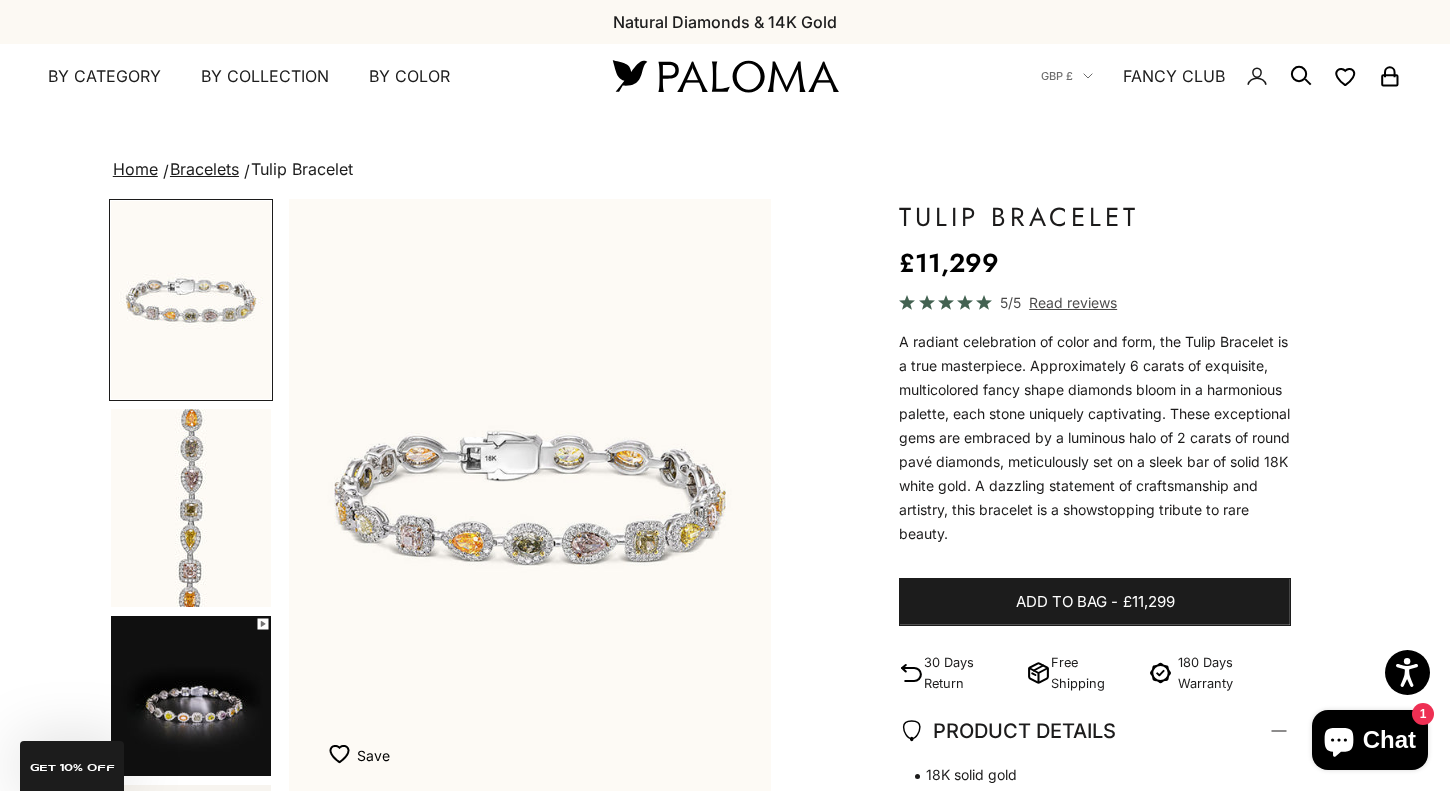 click at bounding box center (725, 76) 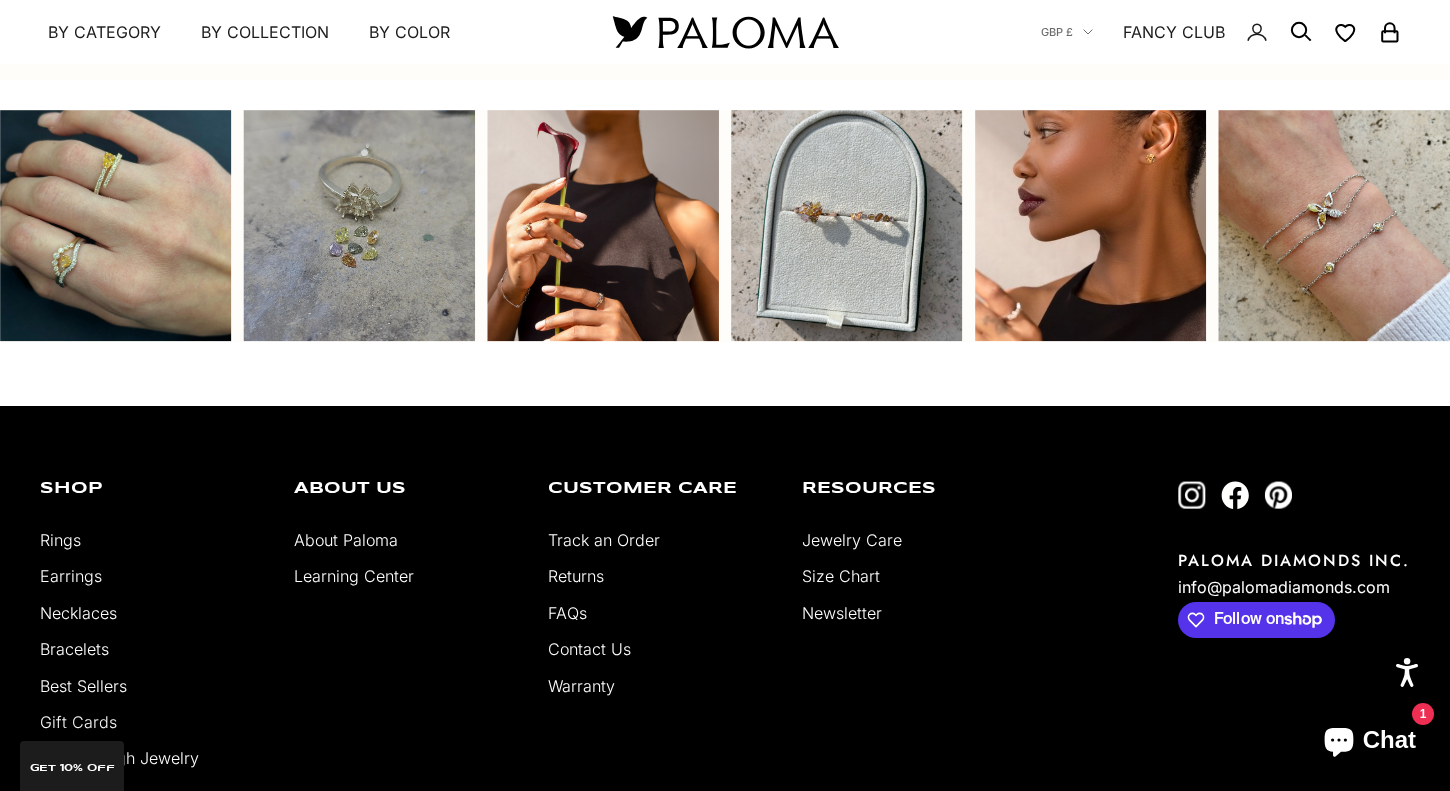 scroll, scrollTop: 5007, scrollLeft: 0, axis: vertical 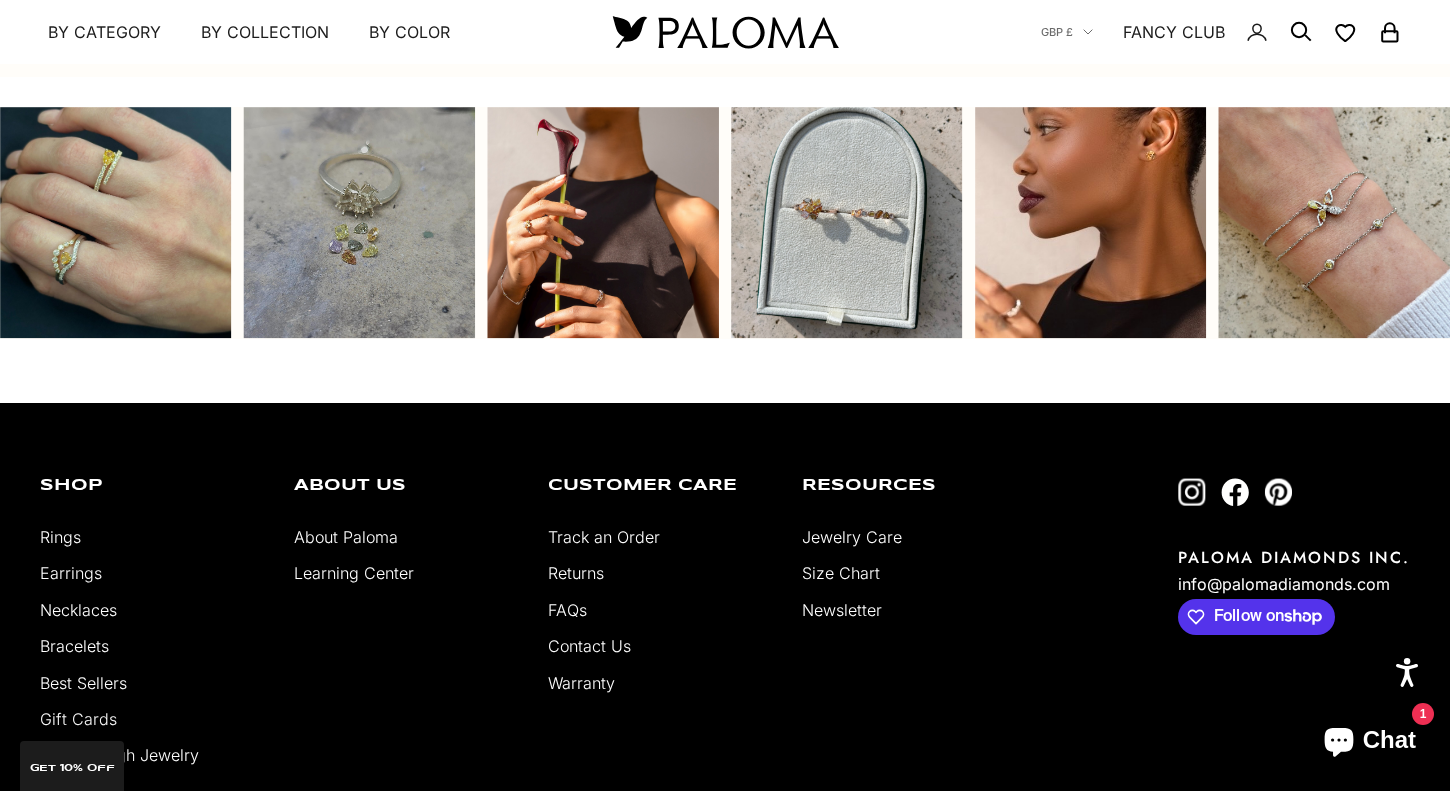 click on "About Paloma" at bounding box center [346, 537] 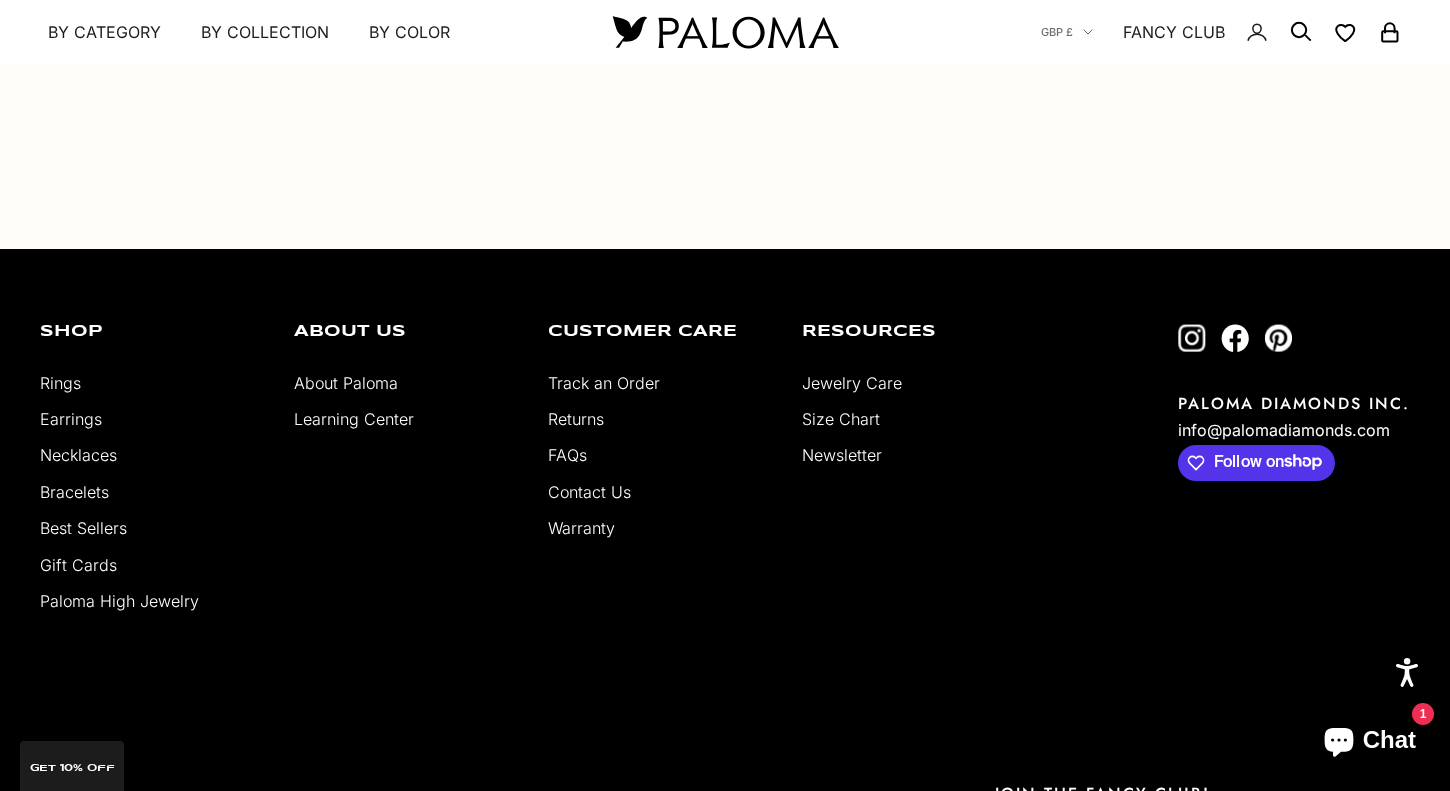 scroll, scrollTop: 3646, scrollLeft: 0, axis: vertical 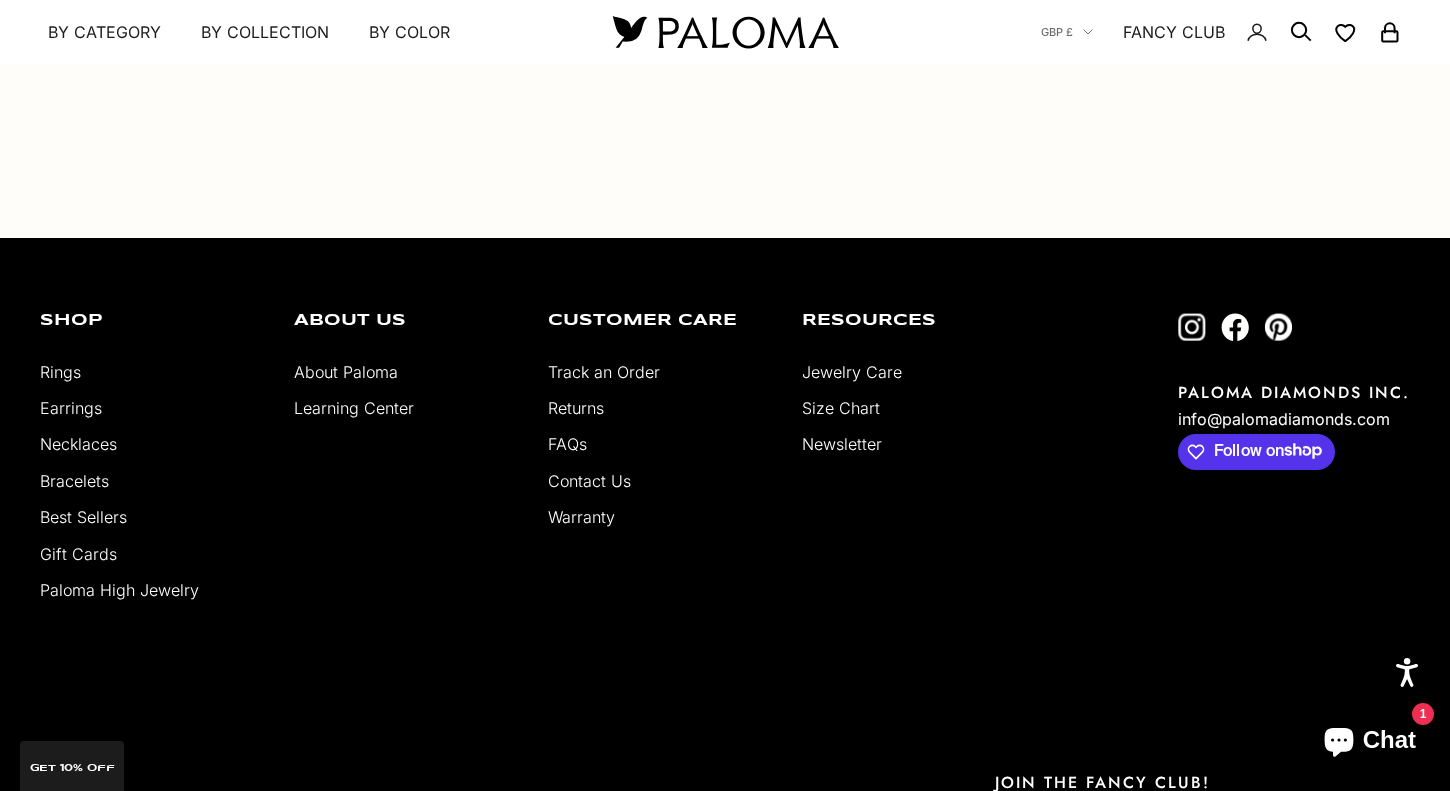 click on "Learning Center" at bounding box center (354, 408) 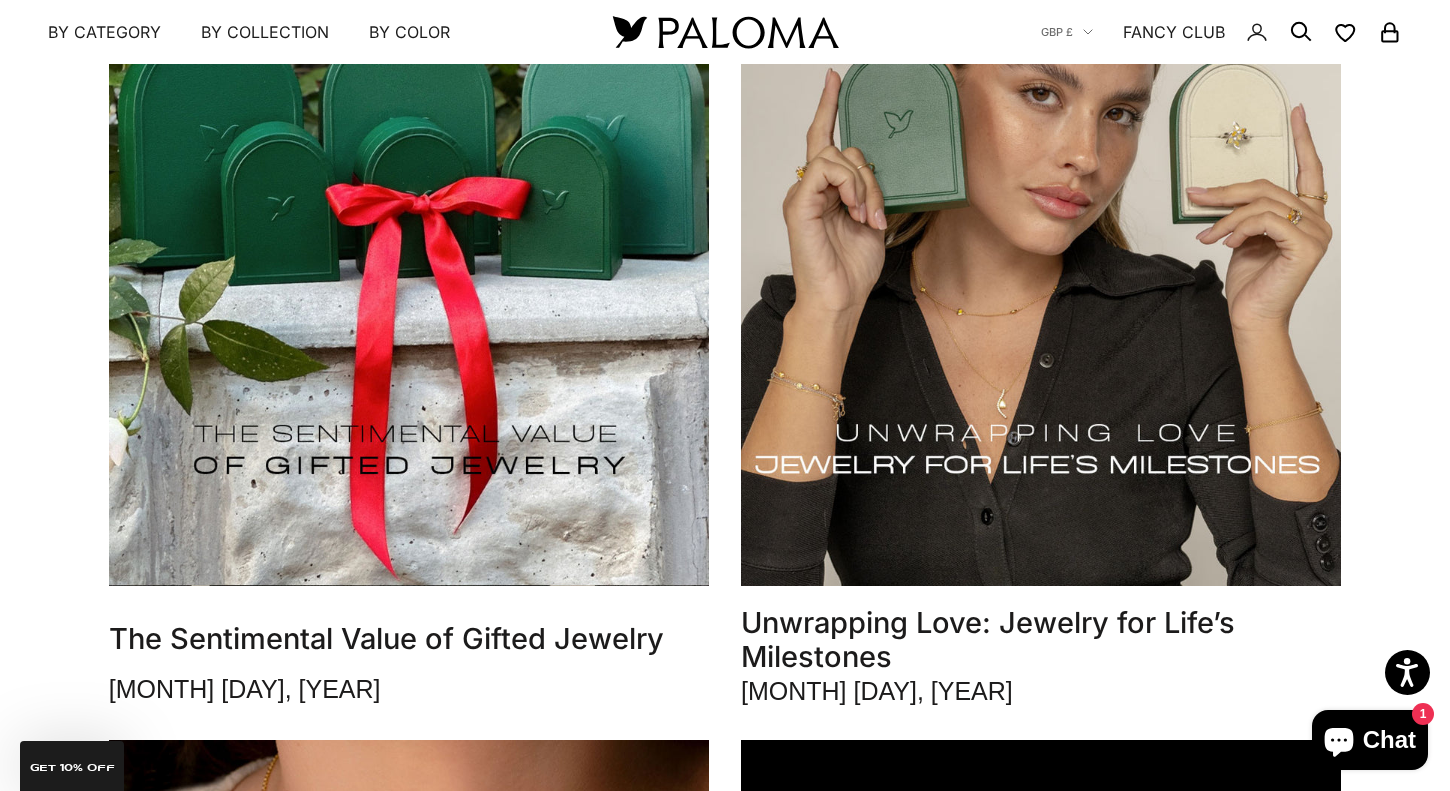 scroll, scrollTop: 6398, scrollLeft: 0, axis: vertical 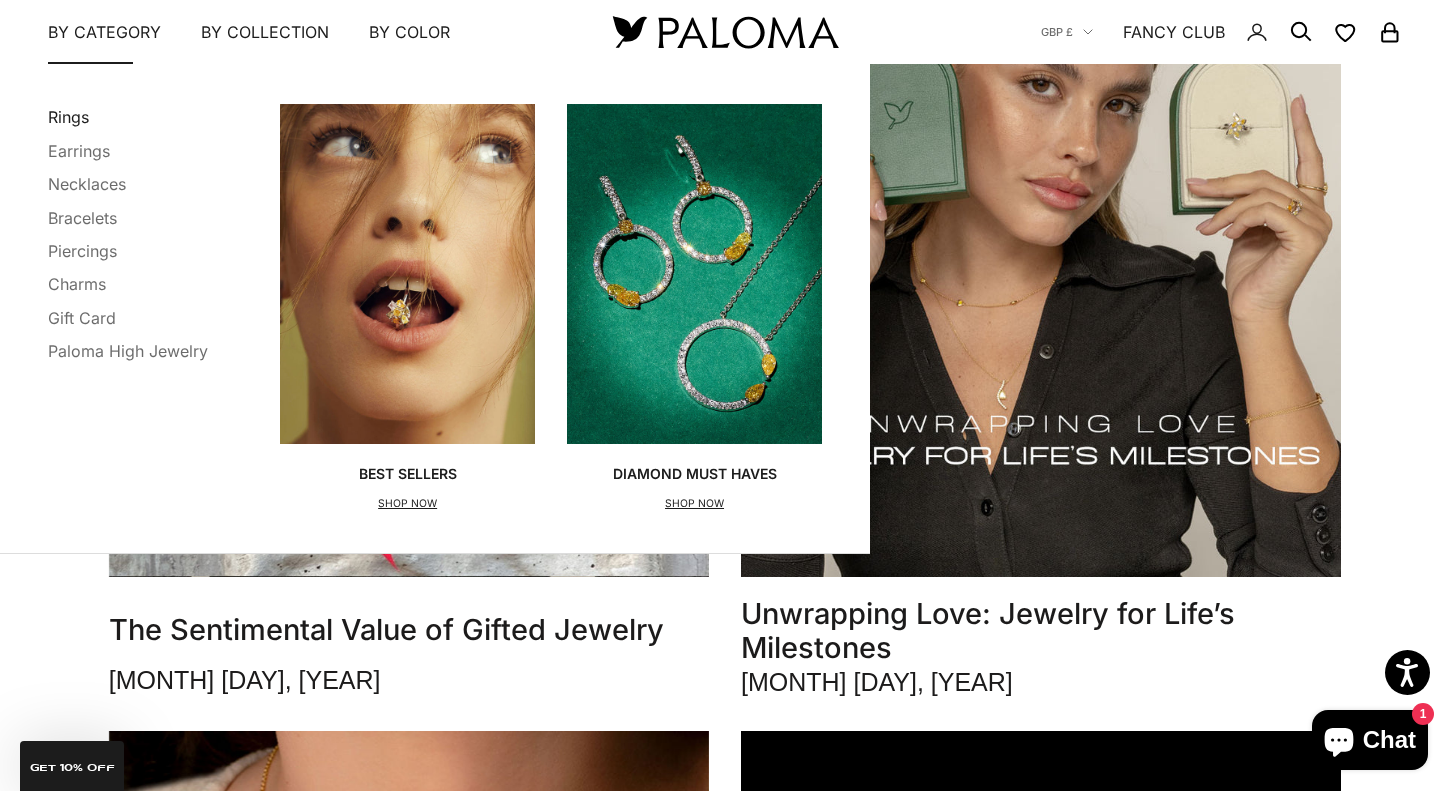 click on "Rings" at bounding box center [68, 117] 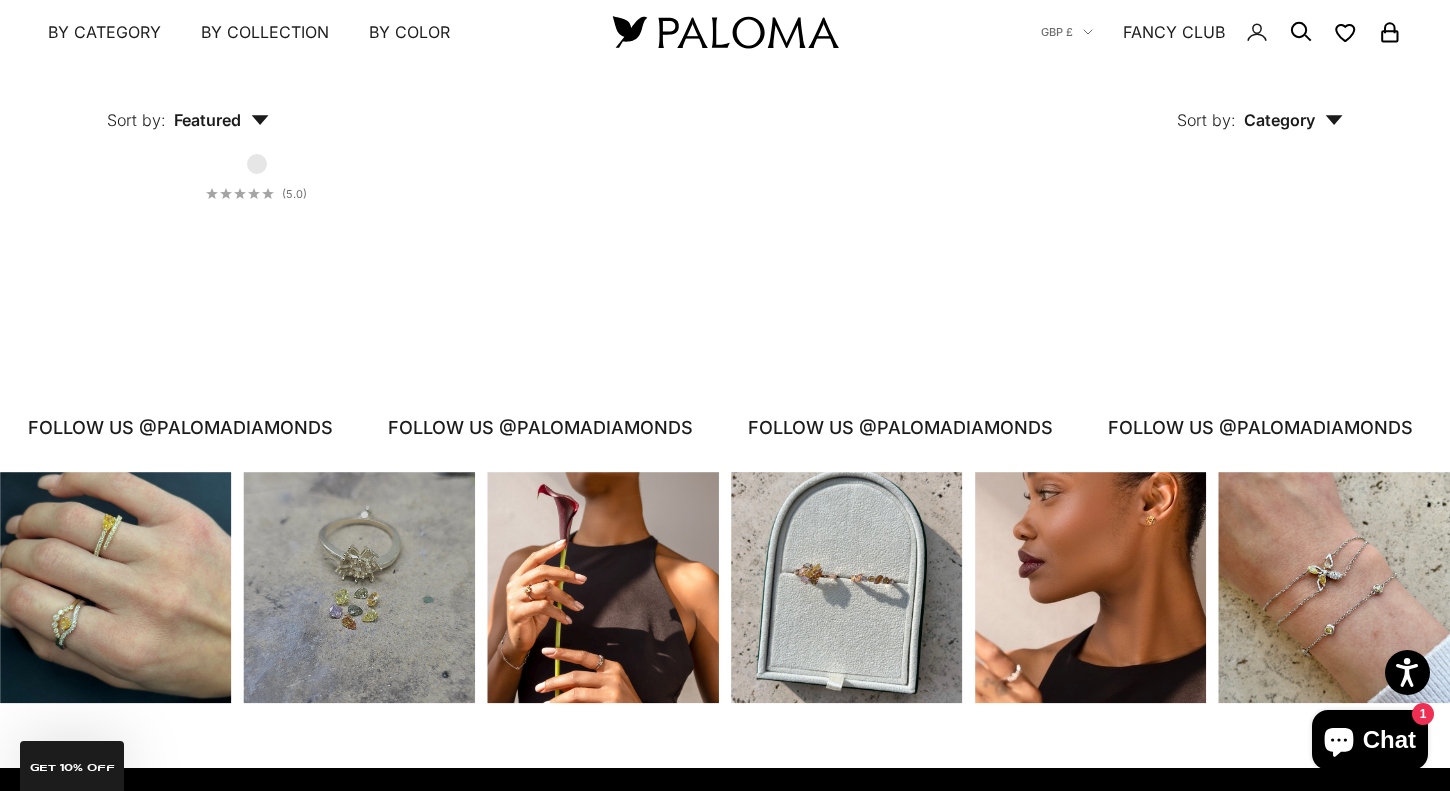 scroll, scrollTop: 7286, scrollLeft: 0, axis: vertical 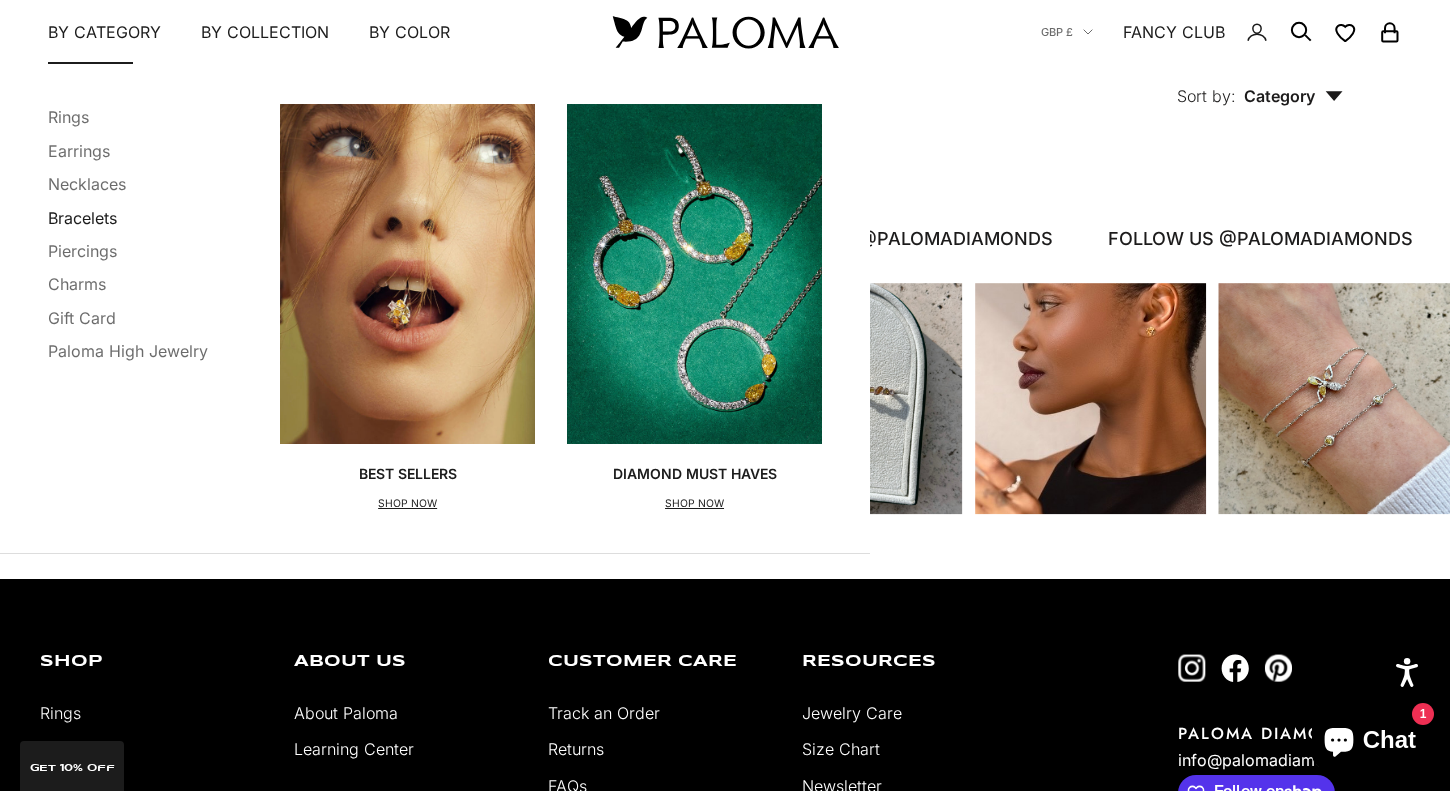 click on "Bracelets" at bounding box center (82, 217) 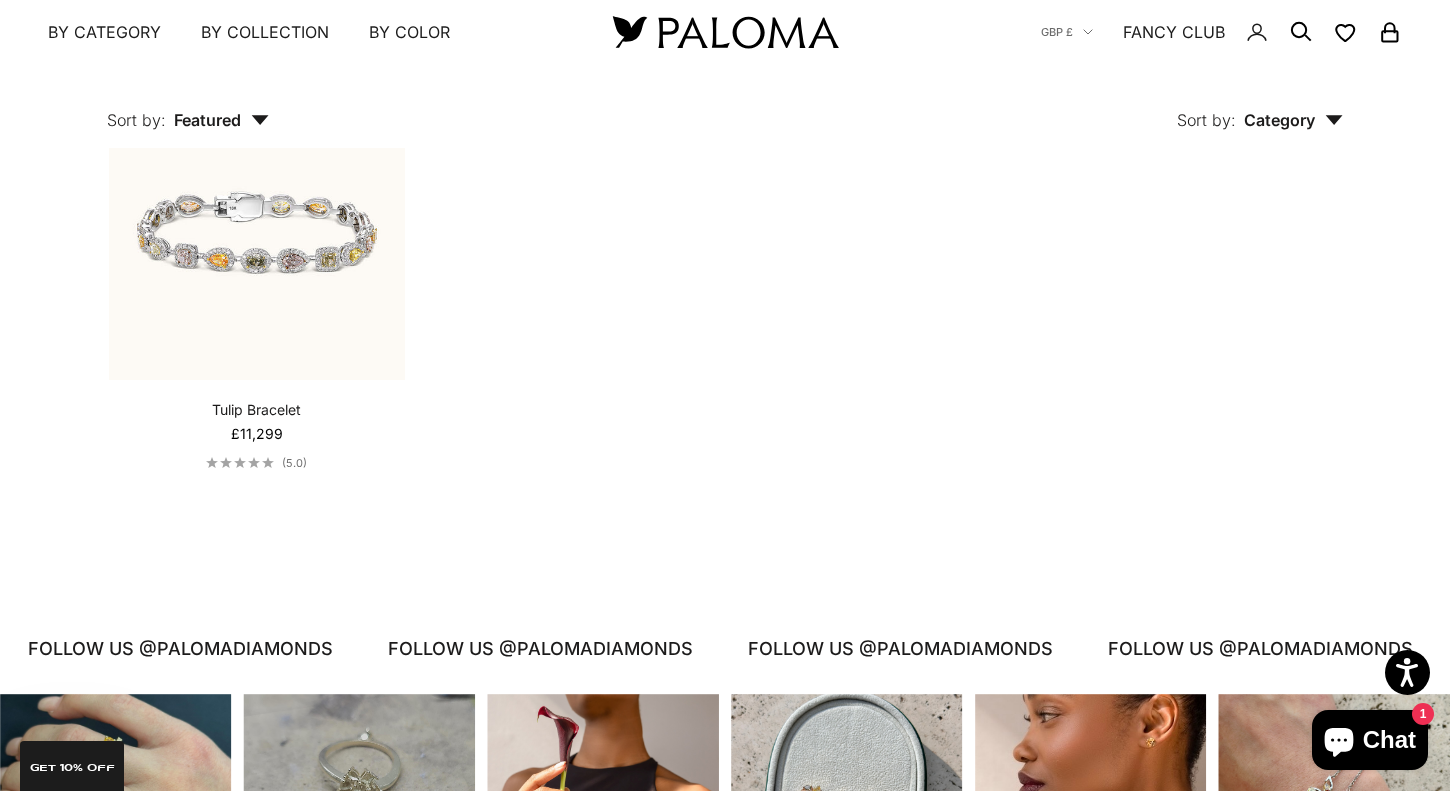 scroll, scrollTop: 1487, scrollLeft: 0, axis: vertical 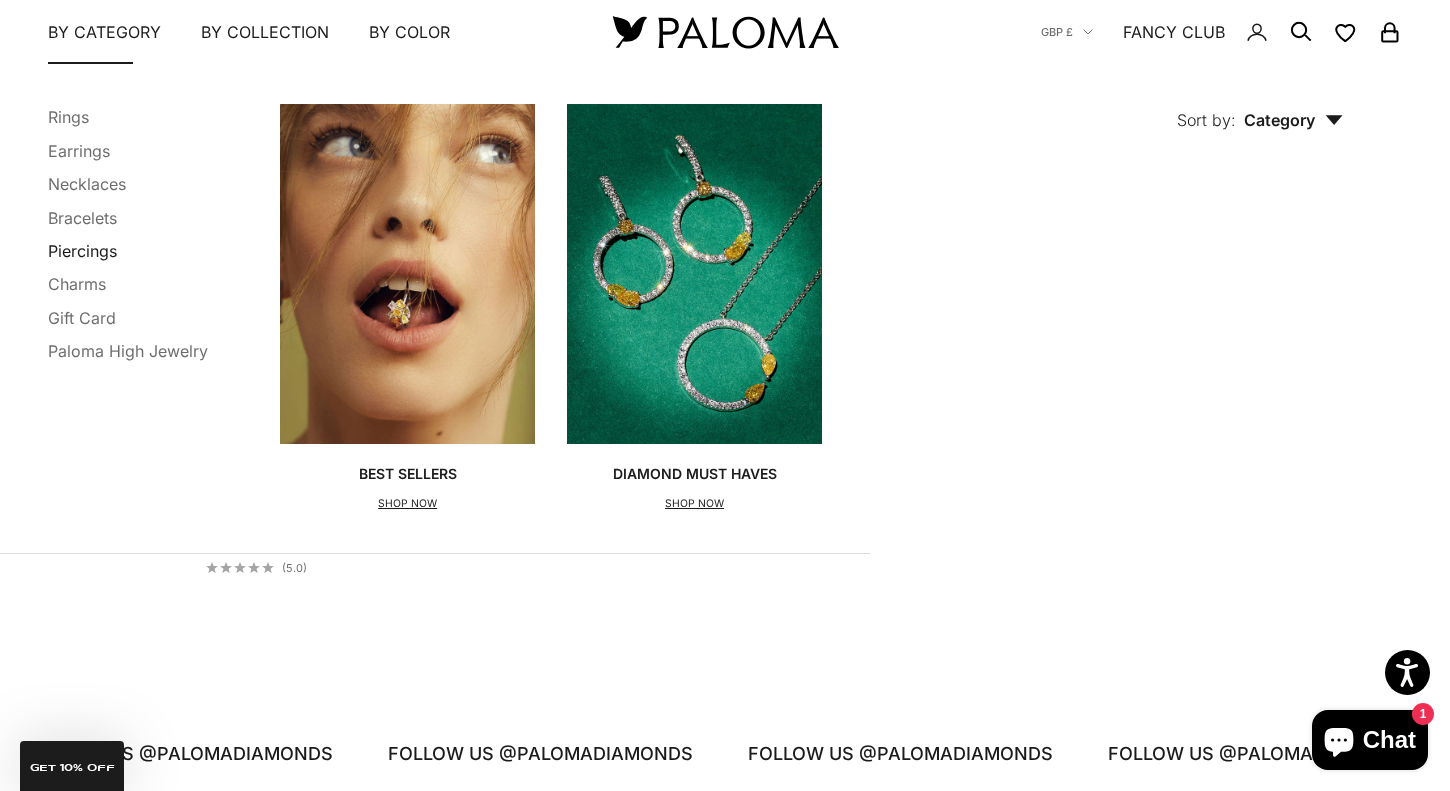 click on "Piercings" at bounding box center (82, 251) 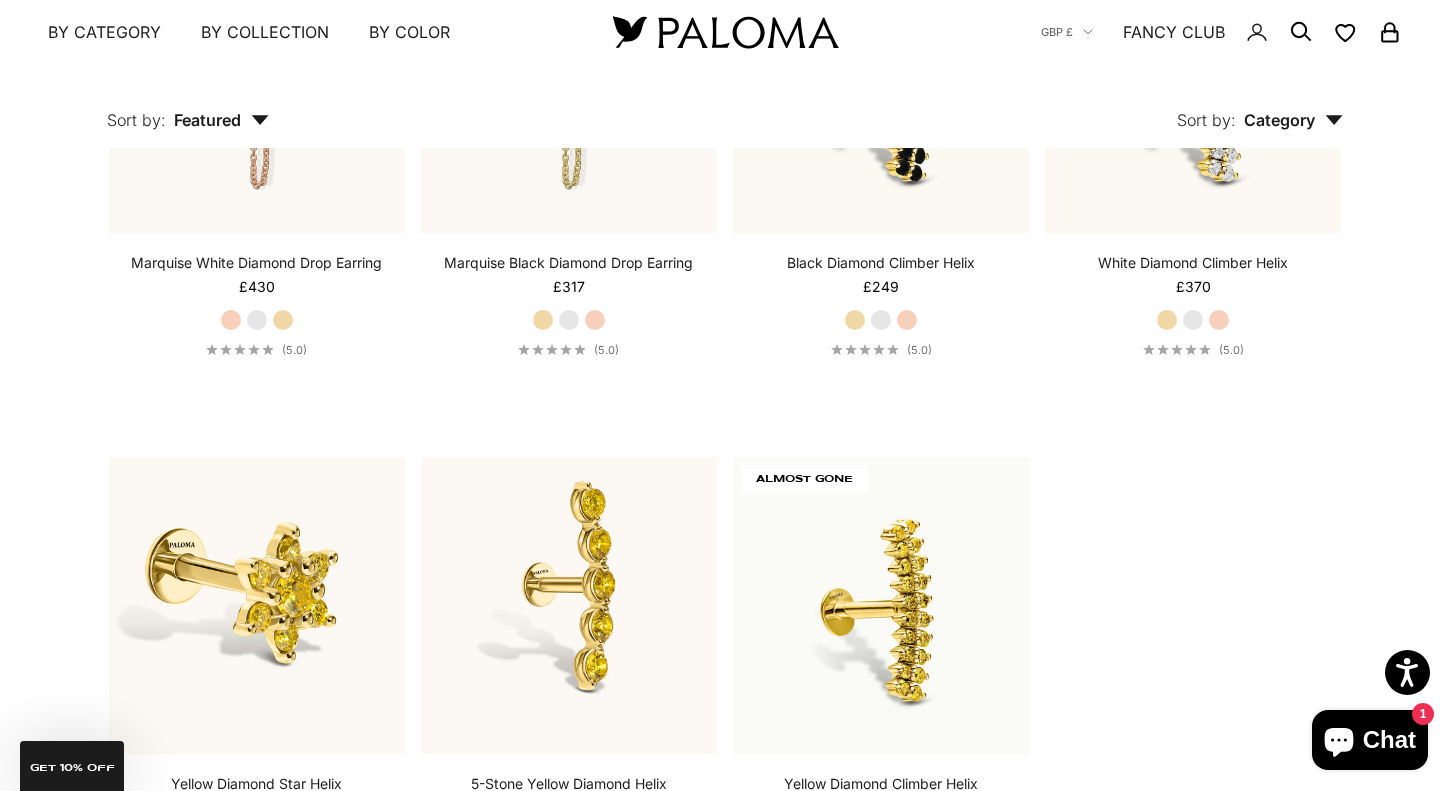 scroll, scrollTop: 2703, scrollLeft: 0, axis: vertical 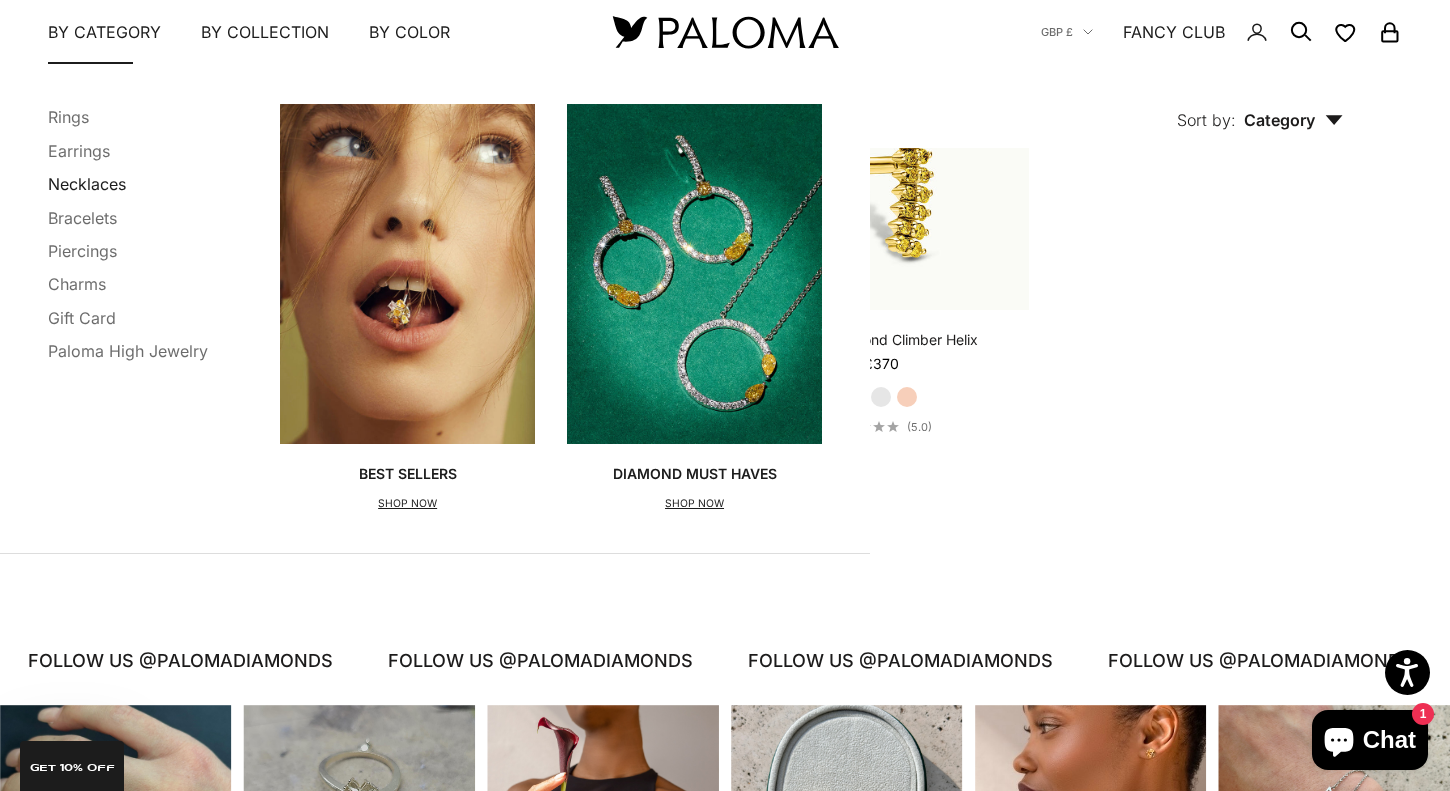 click on "Necklaces" at bounding box center [87, 184] 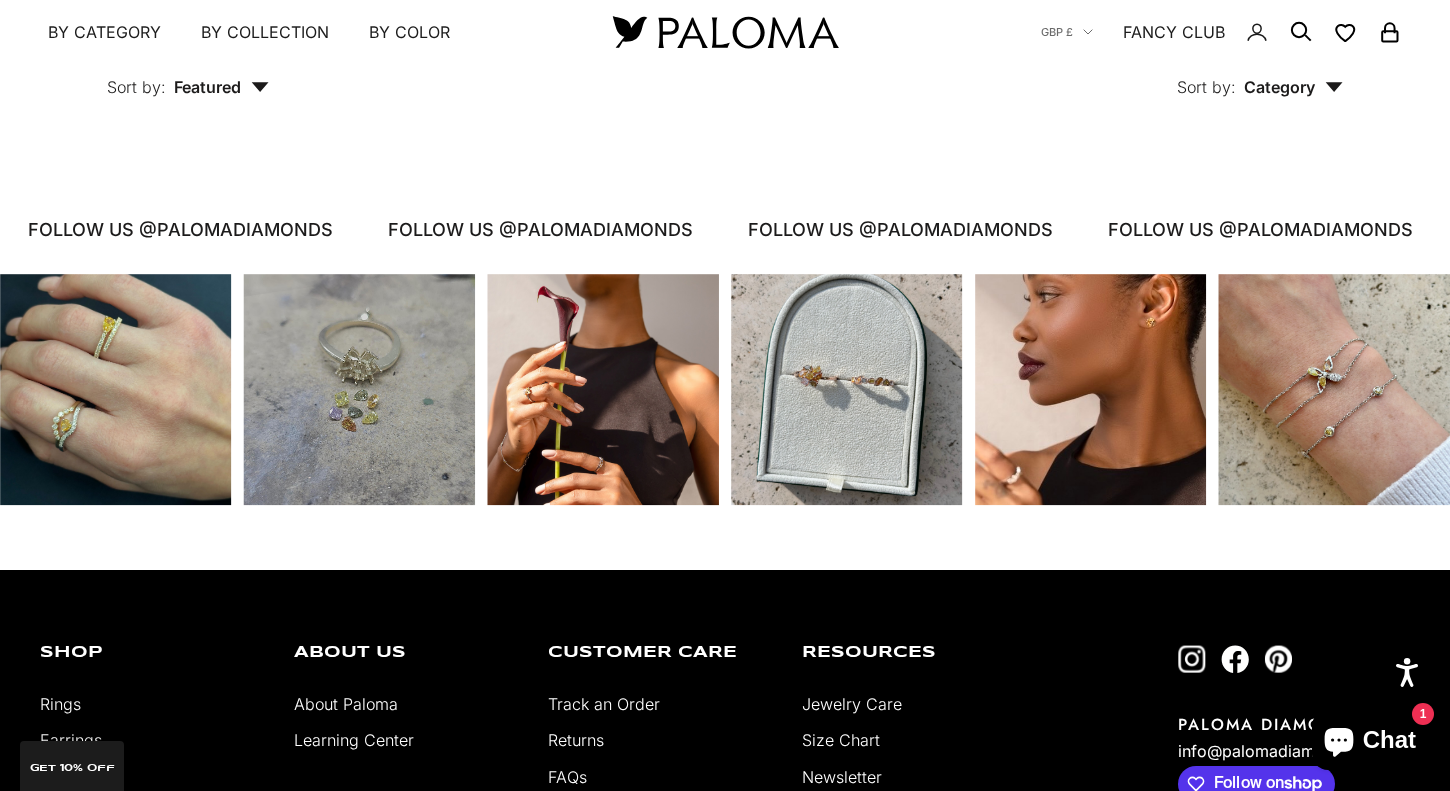 scroll, scrollTop: 3004, scrollLeft: 0, axis: vertical 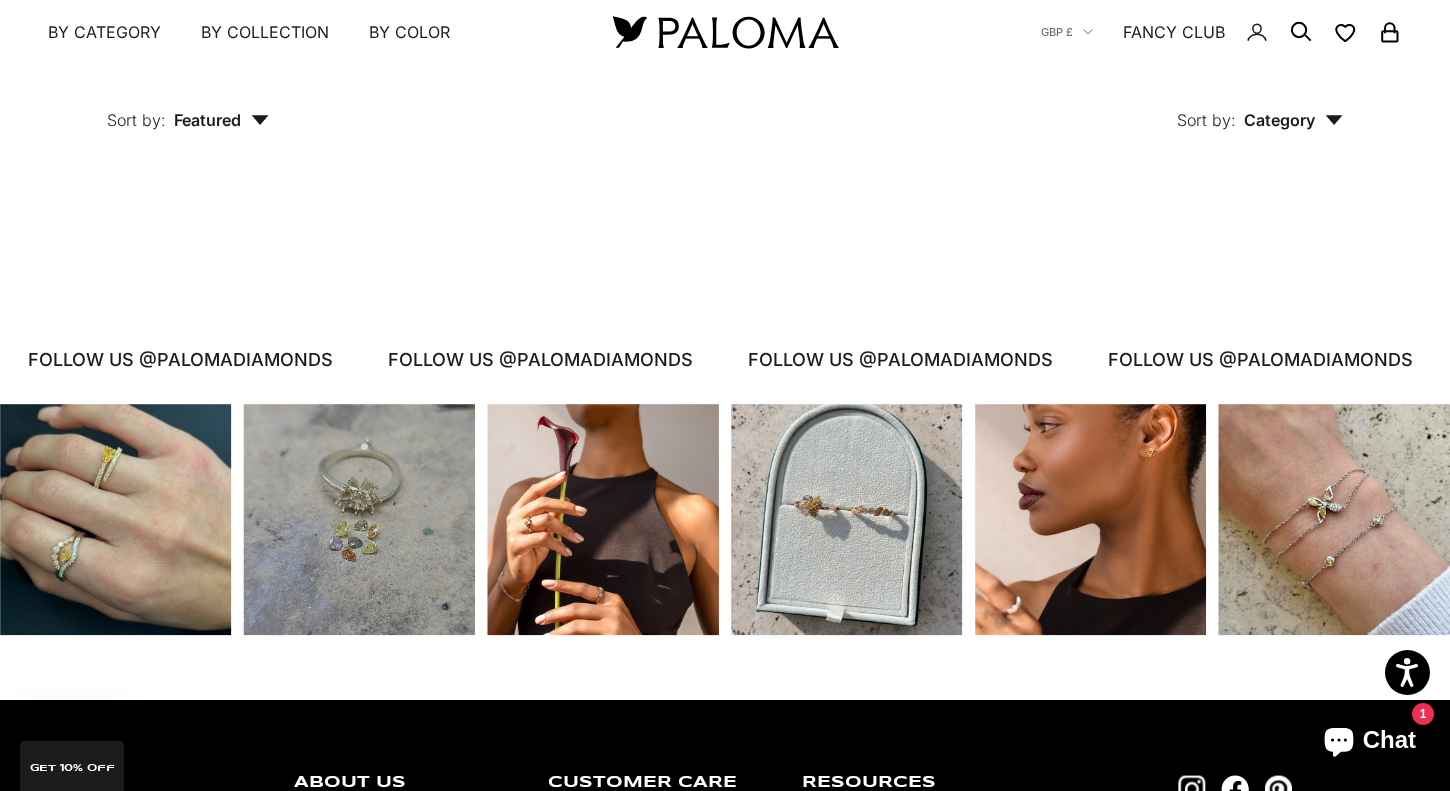 click on "FOLLOW US @PALOMADIAMONDS" at bounding box center [538, 360] 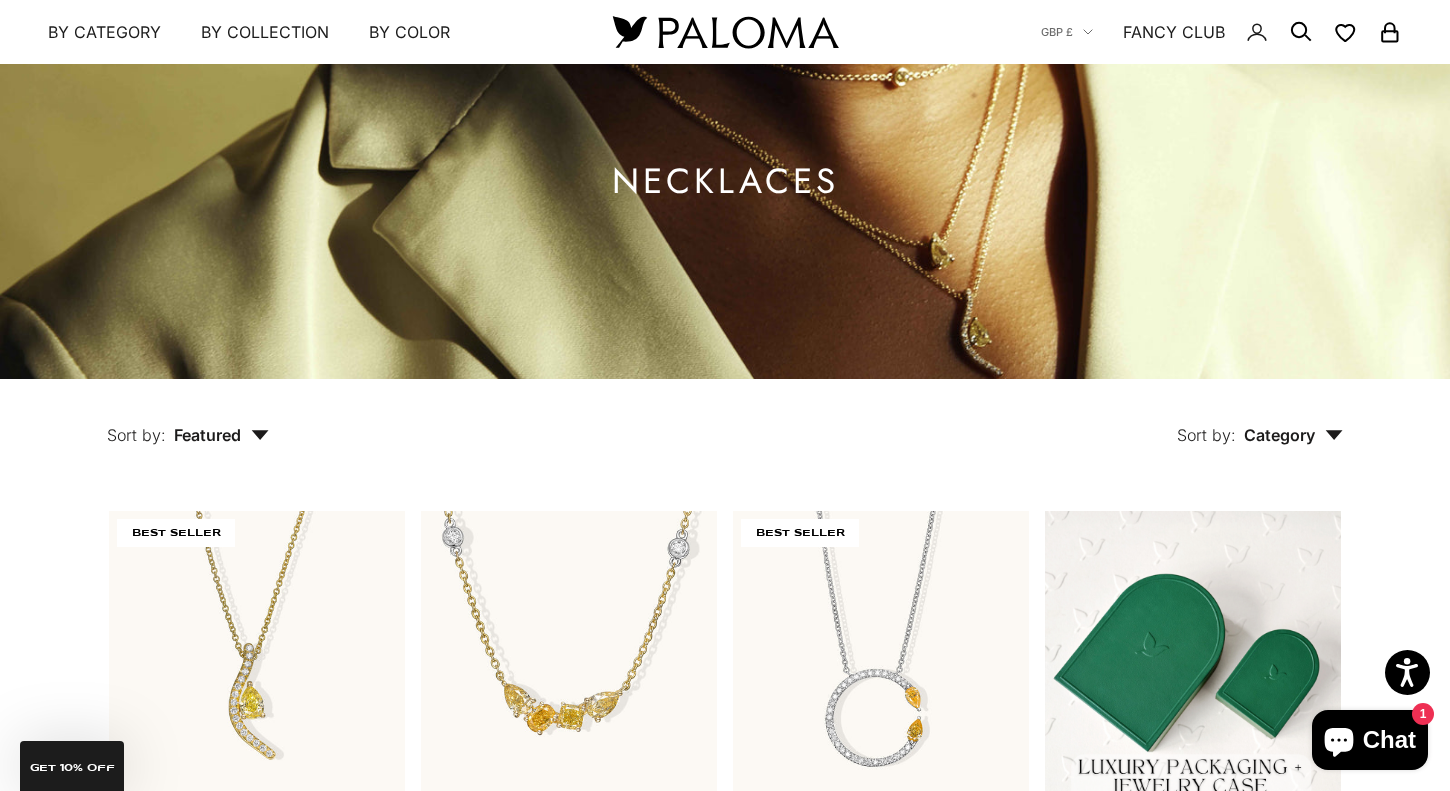 scroll, scrollTop: 0, scrollLeft: 0, axis: both 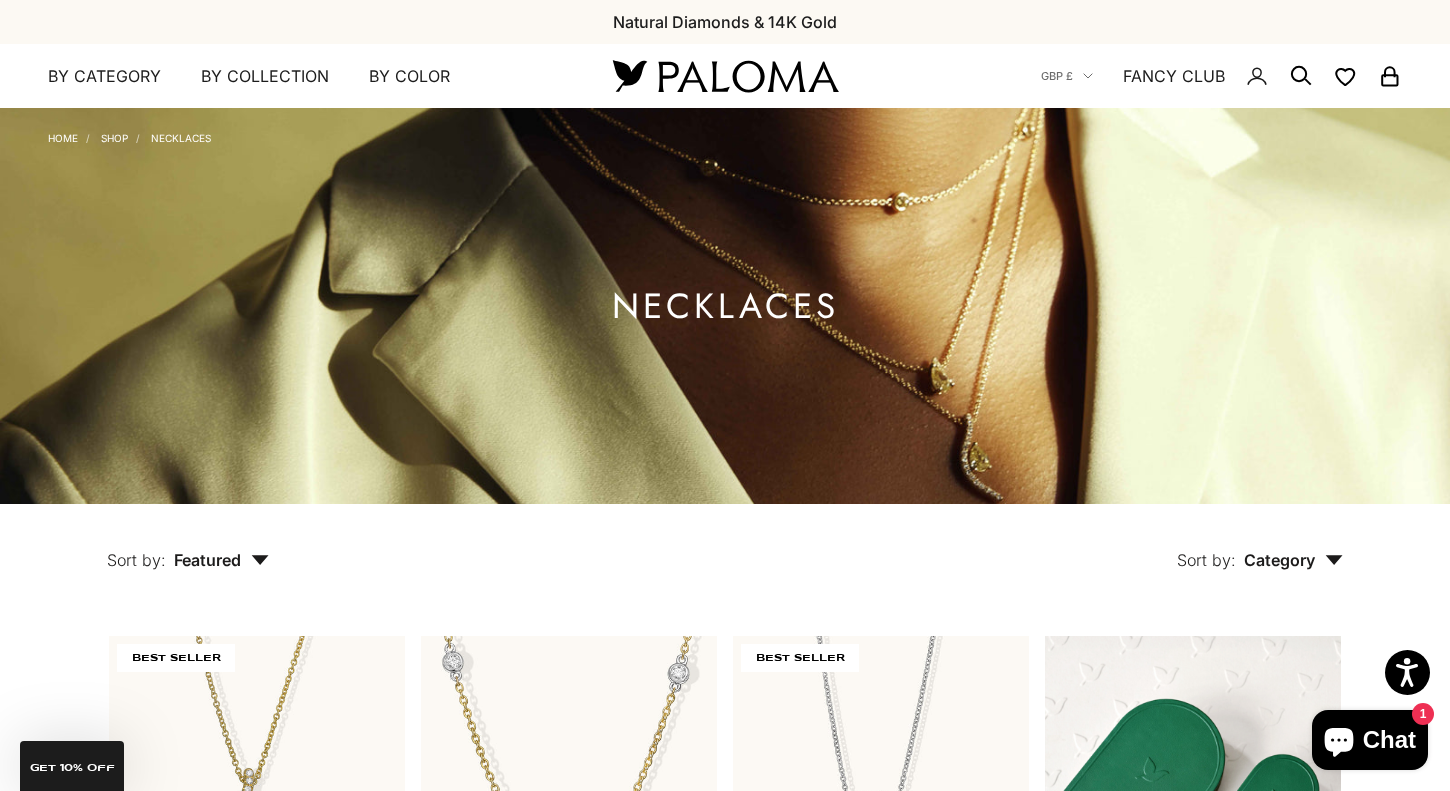 click at bounding box center [725, 76] 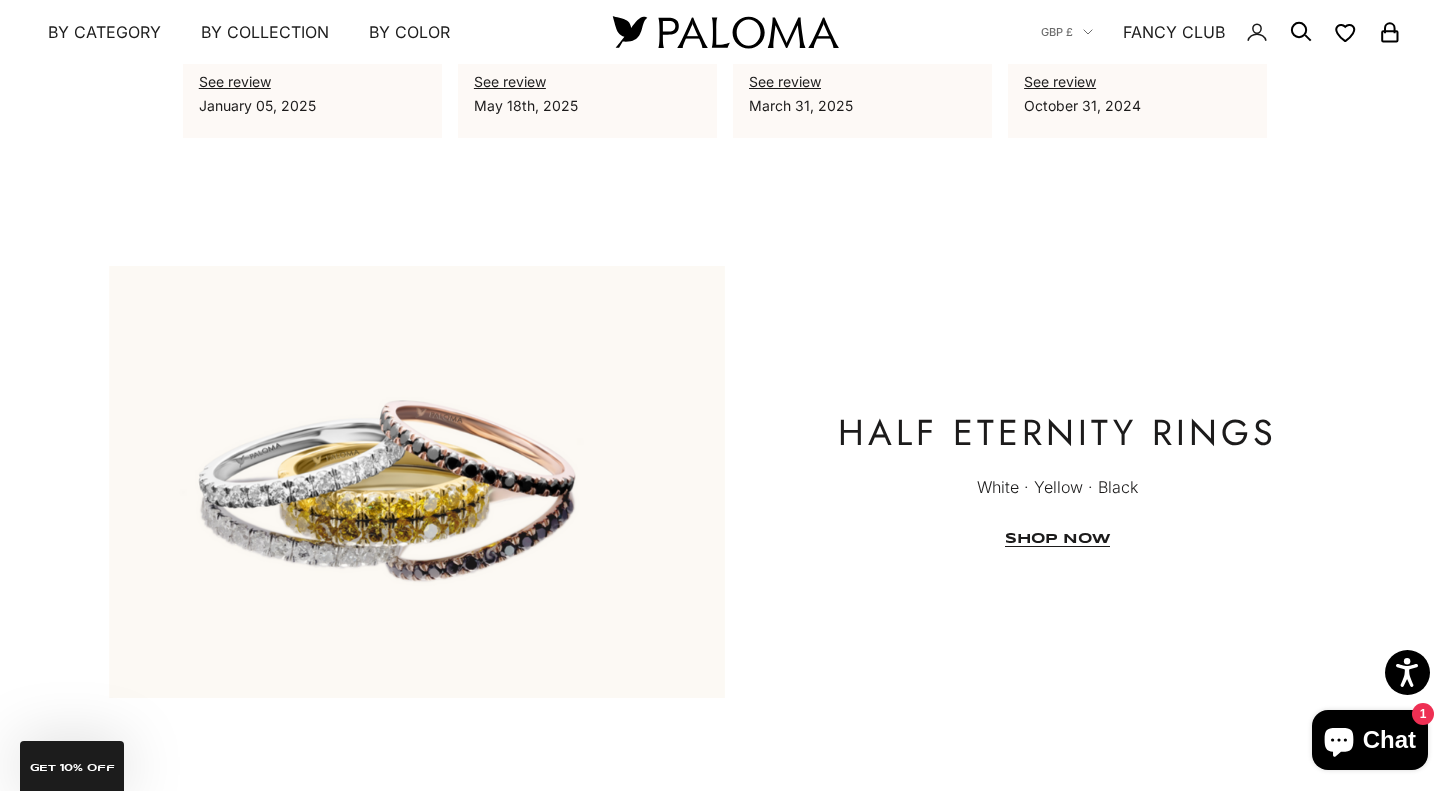 scroll, scrollTop: 4802, scrollLeft: 0, axis: vertical 